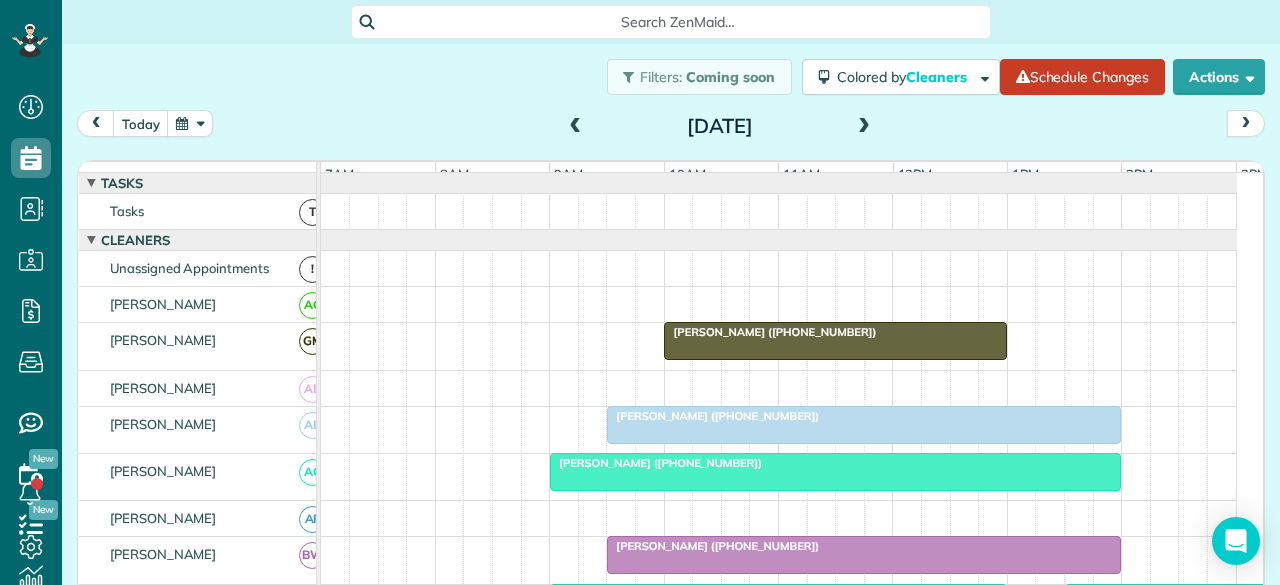 scroll, scrollTop: 0, scrollLeft: 0, axis: both 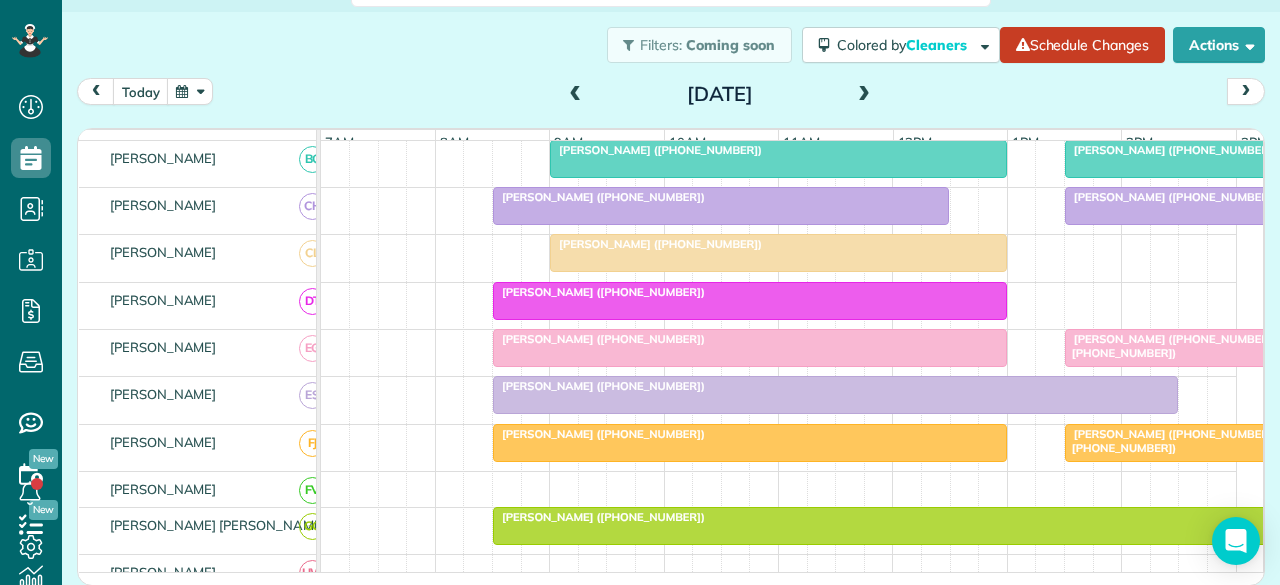 click at bounding box center [864, 95] 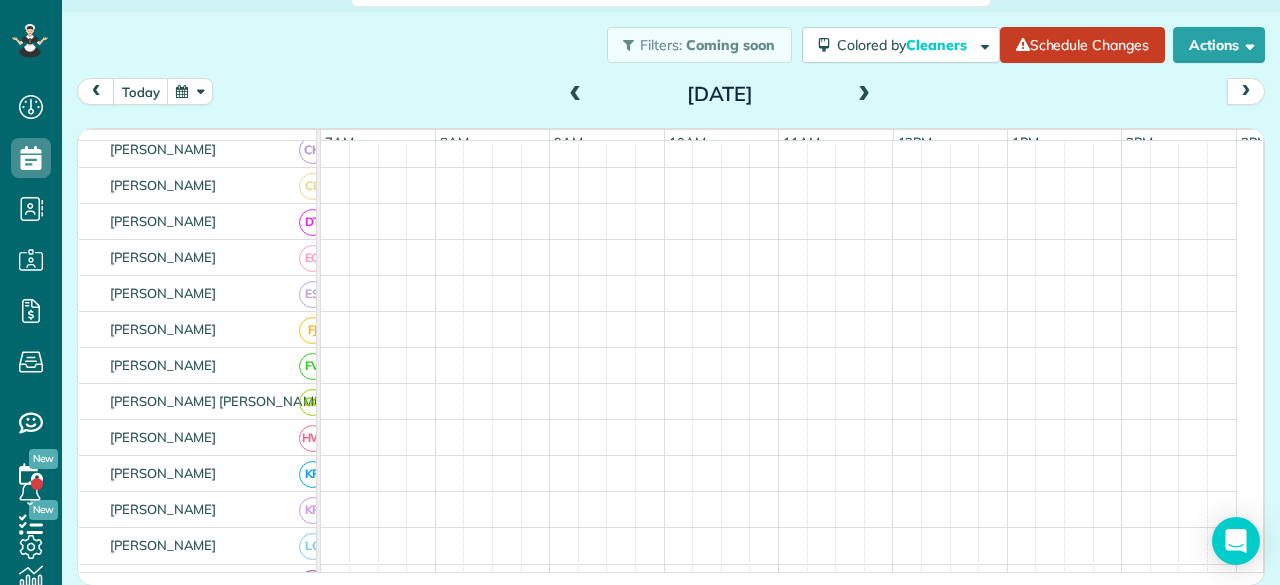 scroll, scrollTop: 356, scrollLeft: 0, axis: vertical 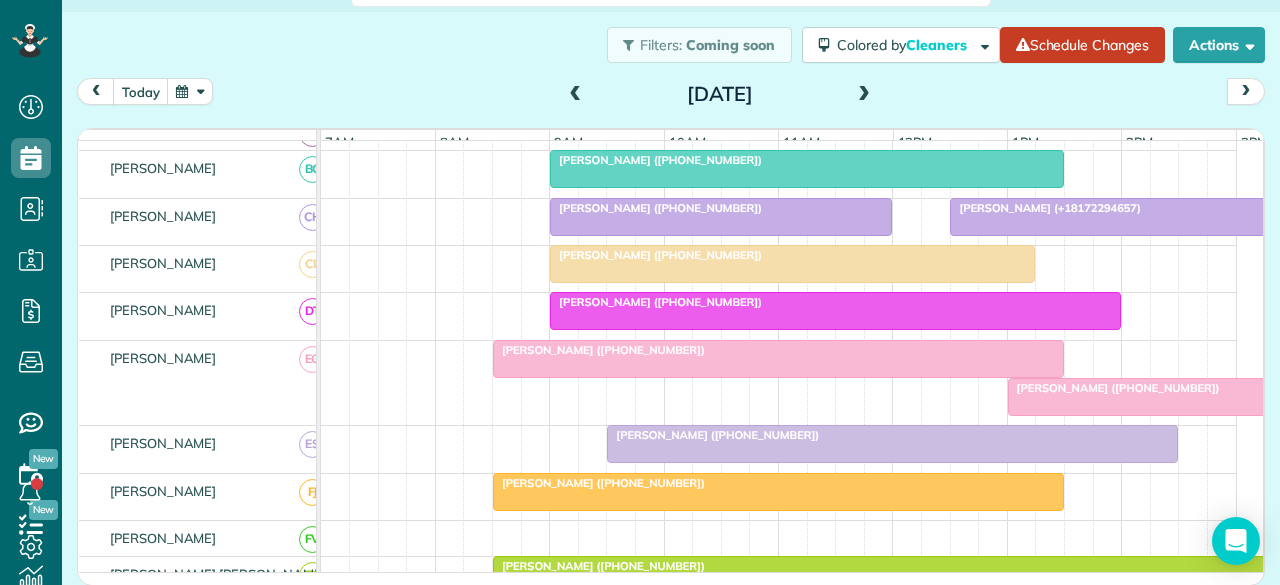 click at bounding box center [576, 95] 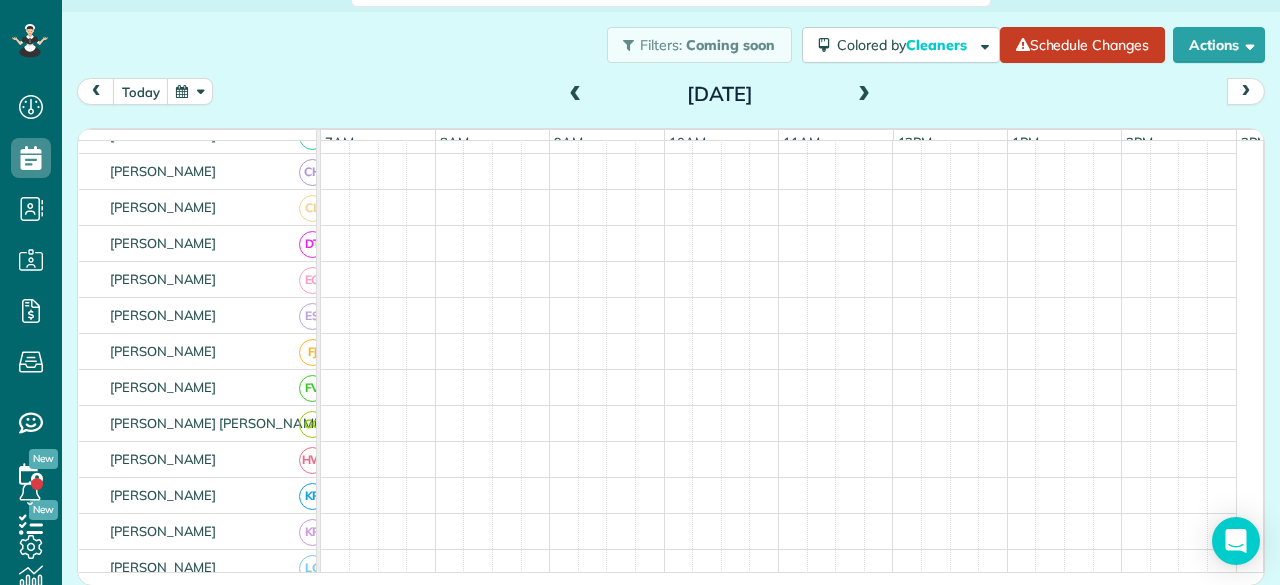 scroll, scrollTop: 356, scrollLeft: 0, axis: vertical 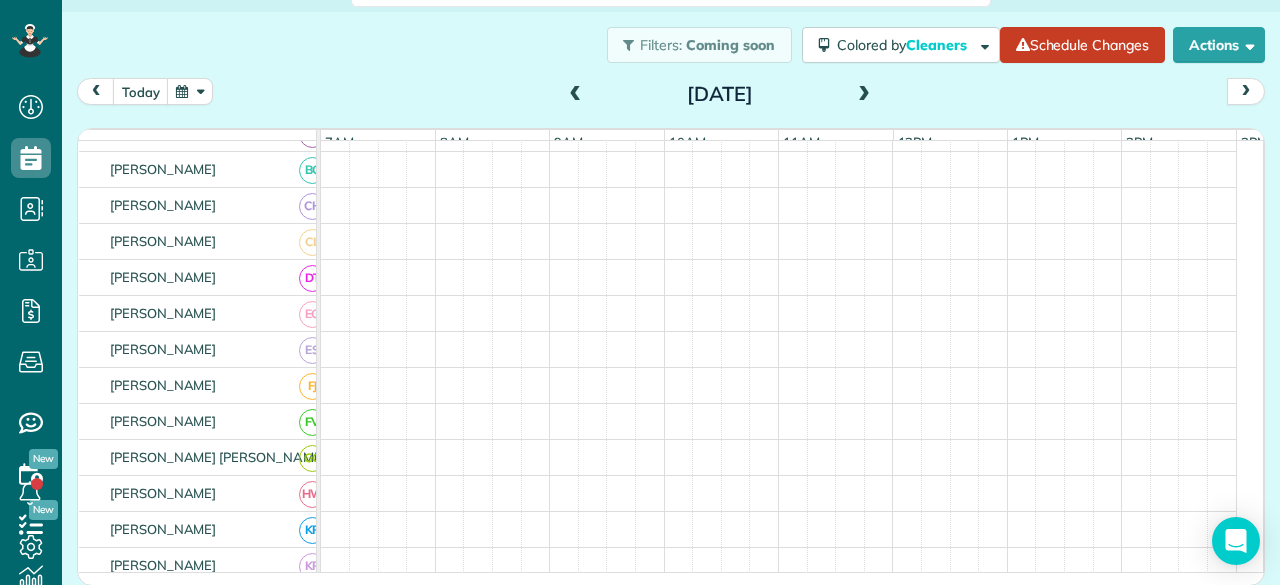 click at bounding box center [576, 95] 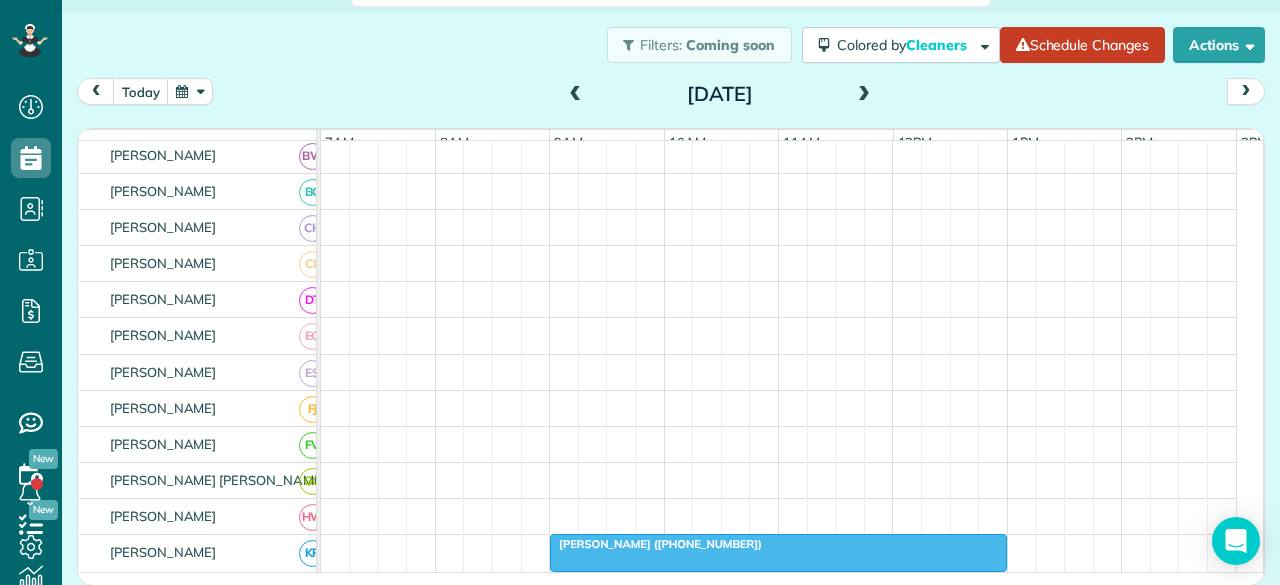 scroll, scrollTop: 378, scrollLeft: 0, axis: vertical 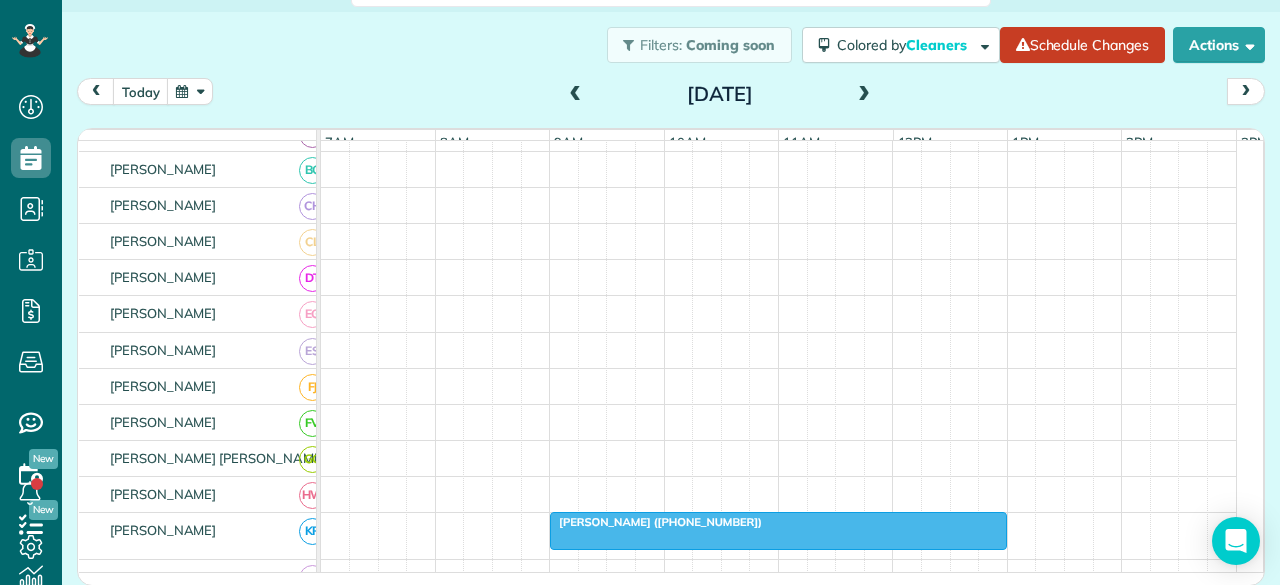click at bounding box center [576, 95] 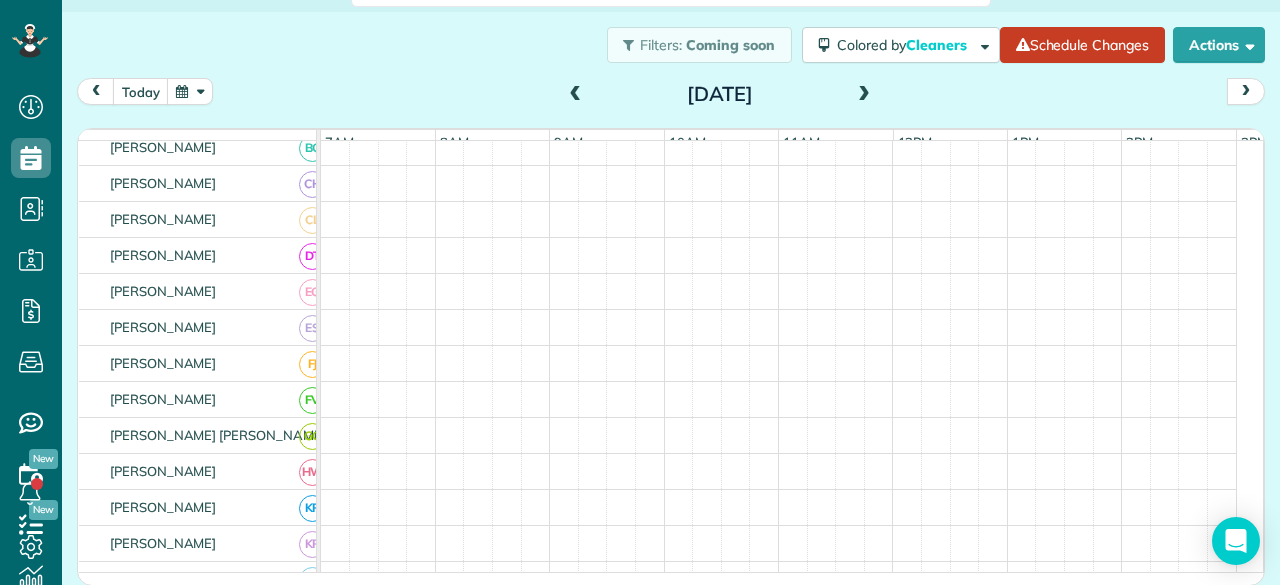 scroll, scrollTop: 356, scrollLeft: 0, axis: vertical 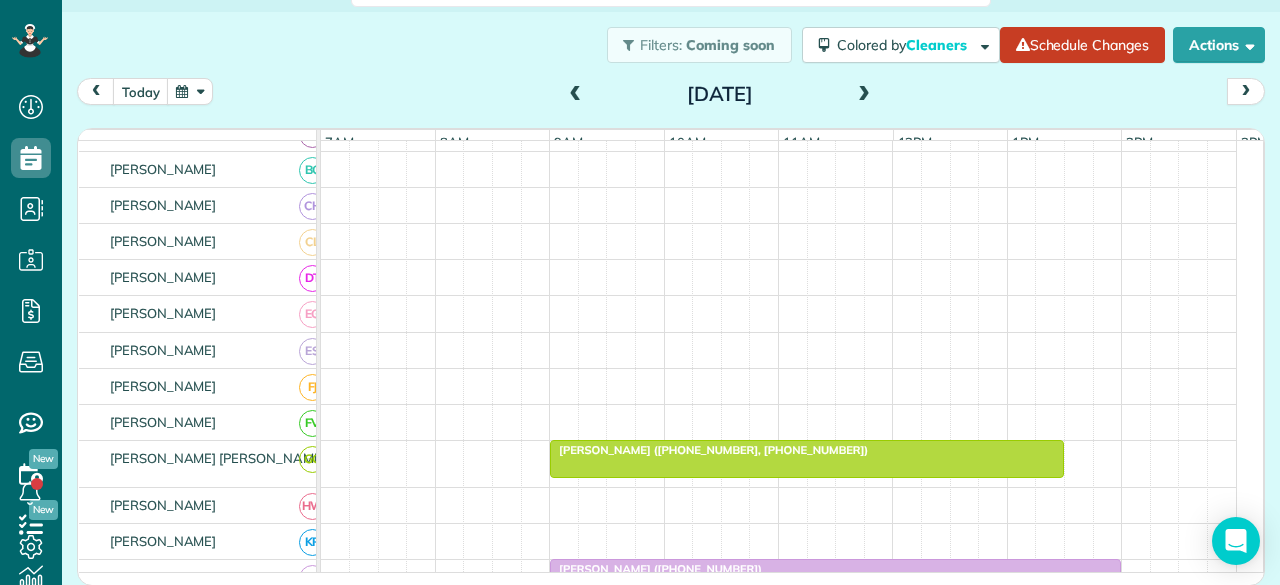 click at bounding box center (576, 95) 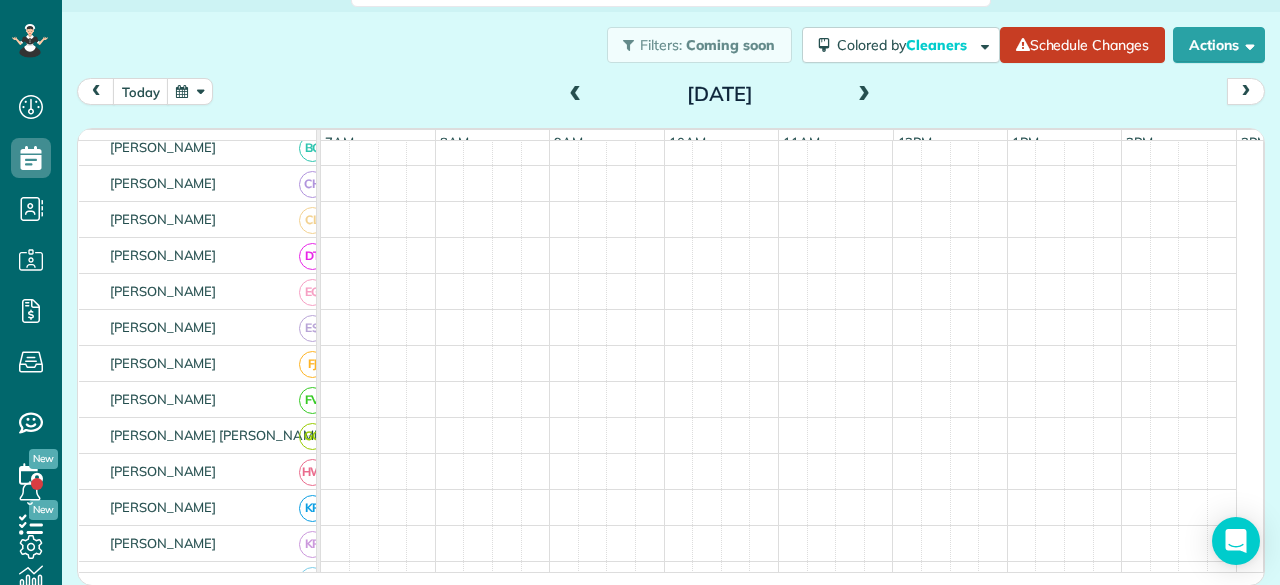 scroll, scrollTop: 356, scrollLeft: 0, axis: vertical 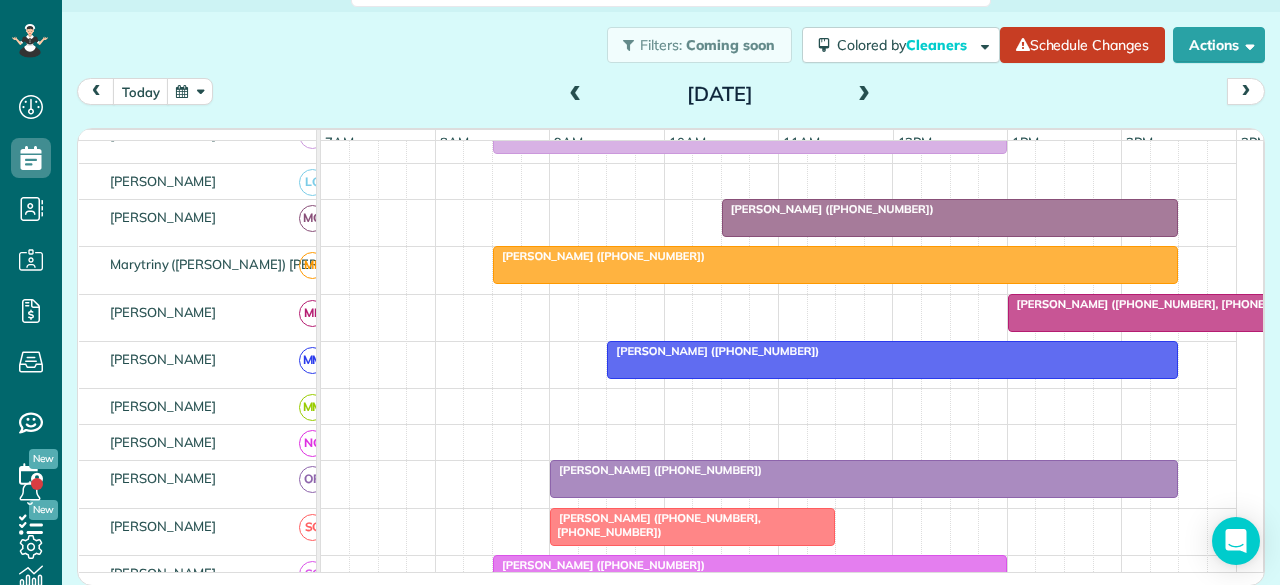 click on "[PERSON_NAME] ([PHONE_NUMBER])" at bounding box center (828, 209) 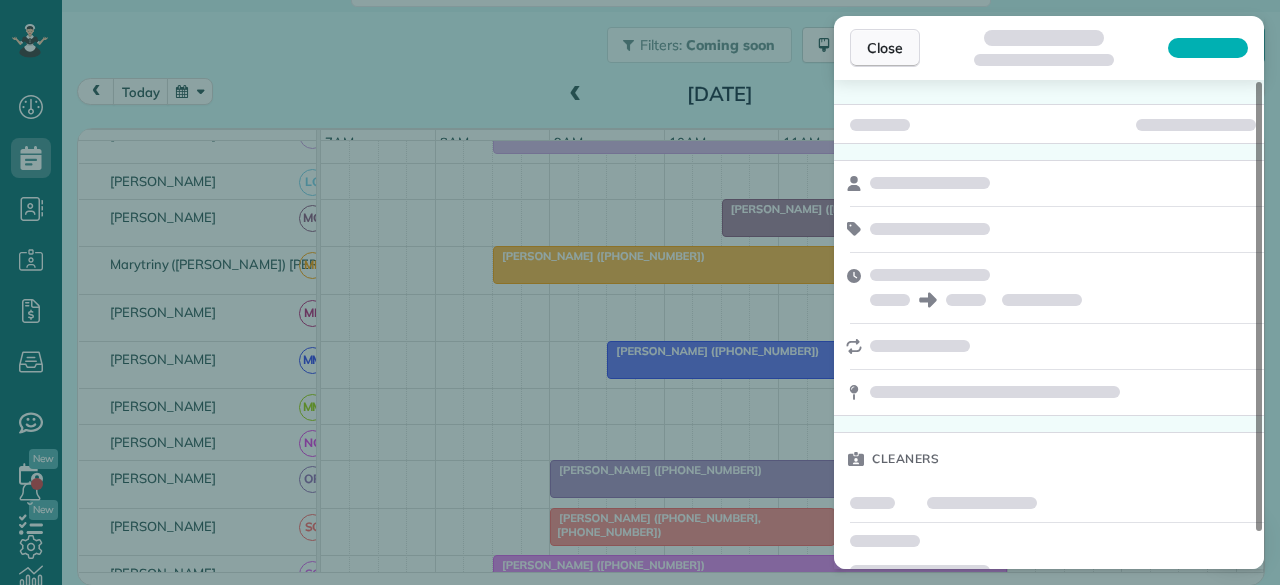 click on "Close" at bounding box center (885, 48) 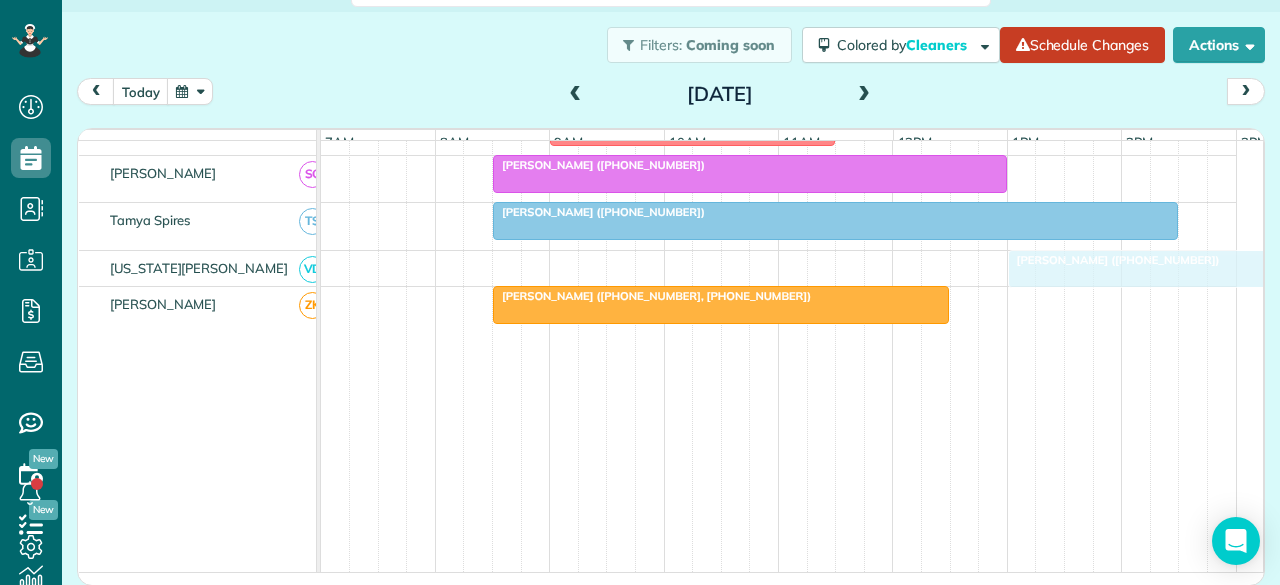 drag, startPoint x: 774, startPoint y: 220, endPoint x: 1052, endPoint y: 279, distance: 284.19183 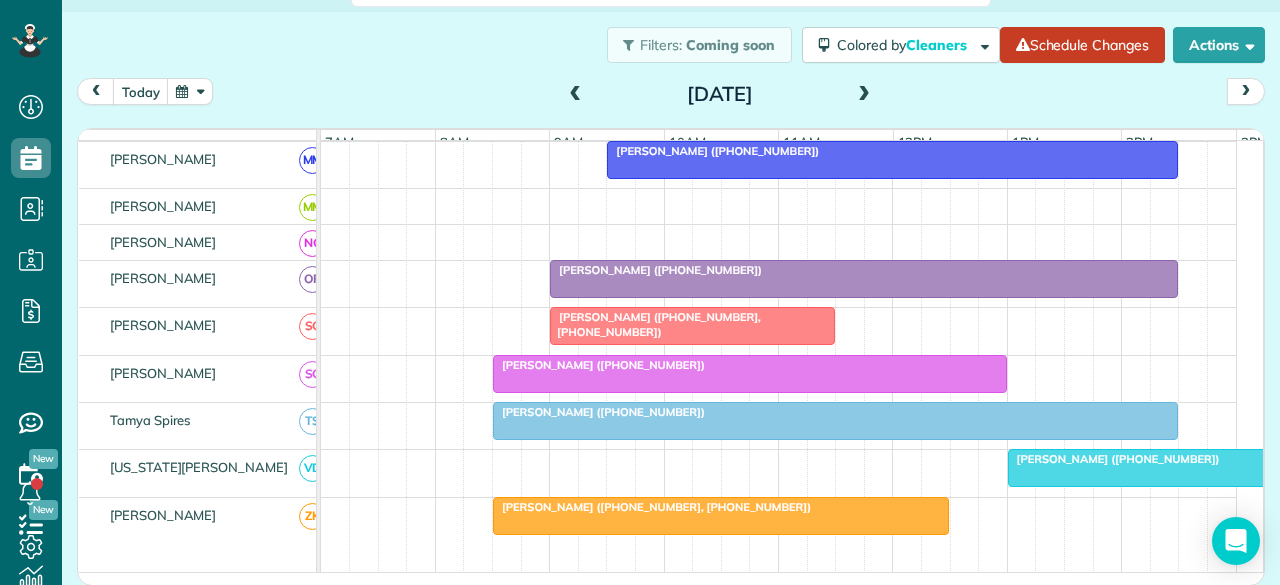 scroll, scrollTop: 1137, scrollLeft: 0, axis: vertical 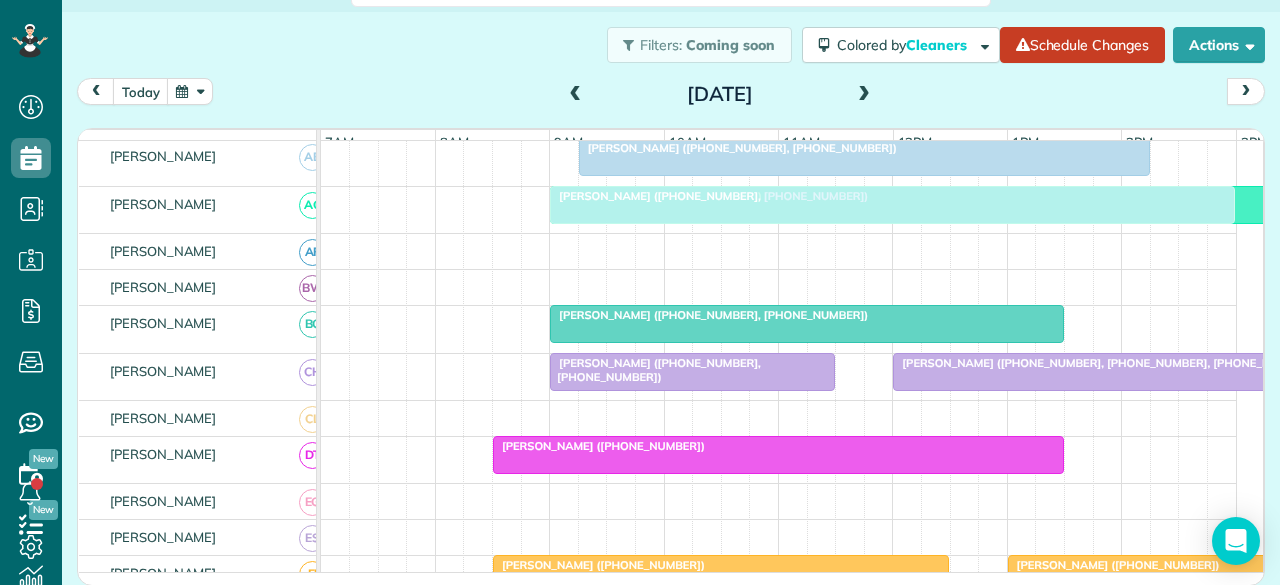 drag, startPoint x: 648, startPoint y: 383, endPoint x: 719, endPoint y: 213, distance: 184.23083 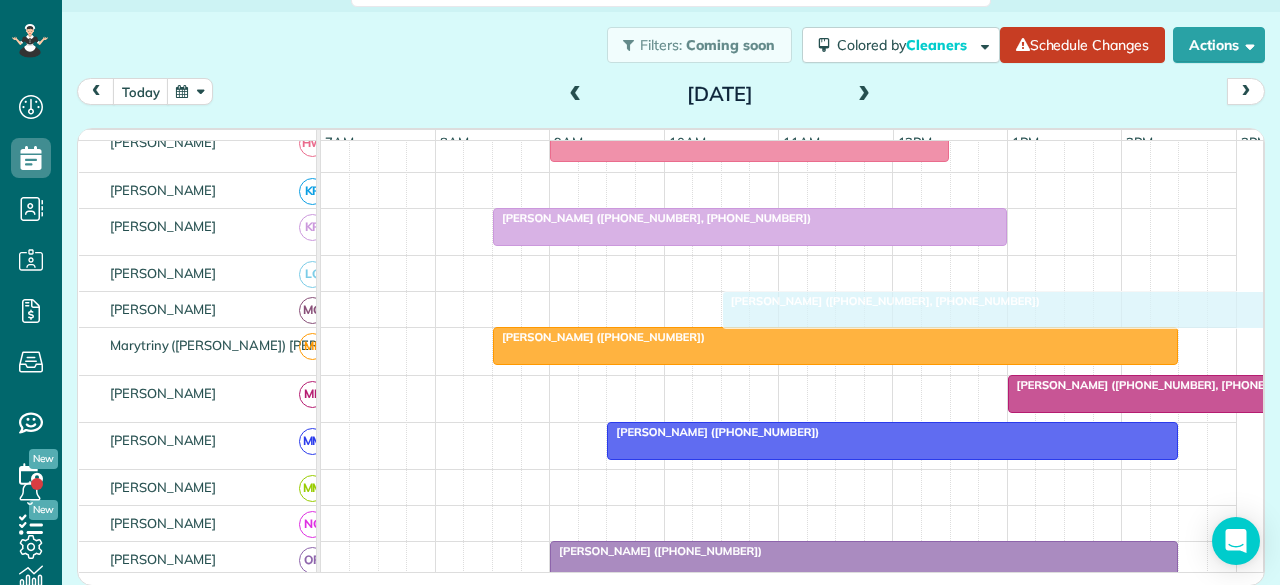 drag, startPoint x: 644, startPoint y: 216, endPoint x: 802, endPoint y: 314, distance: 185.92471 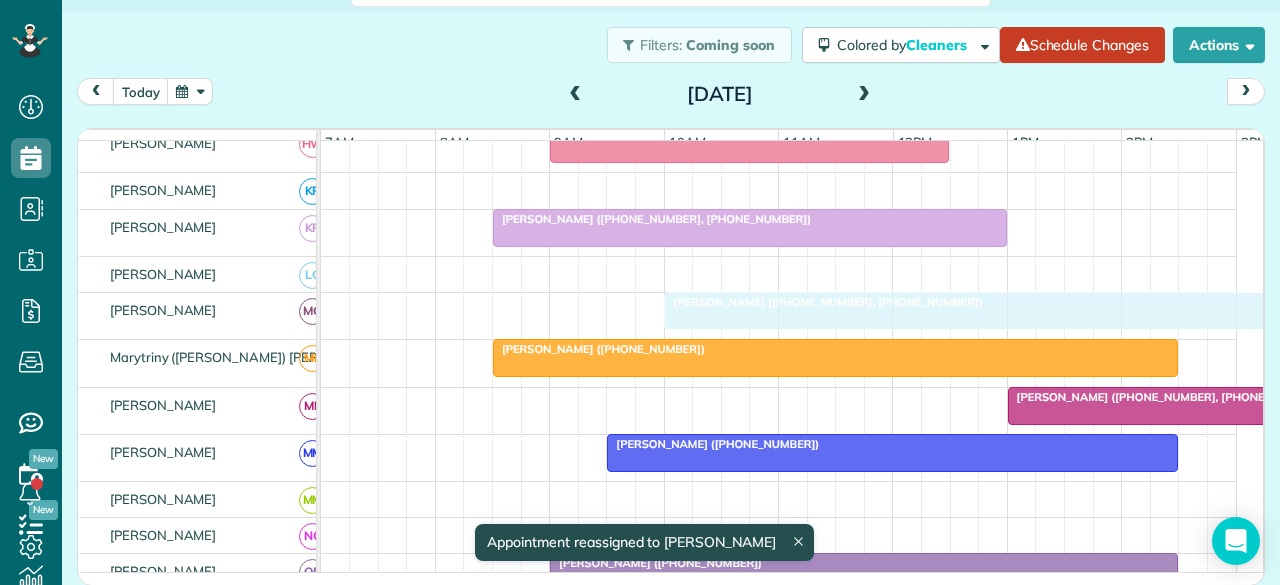 drag, startPoint x: 832, startPoint y: 310, endPoint x: 780, endPoint y: 307, distance: 52.086468 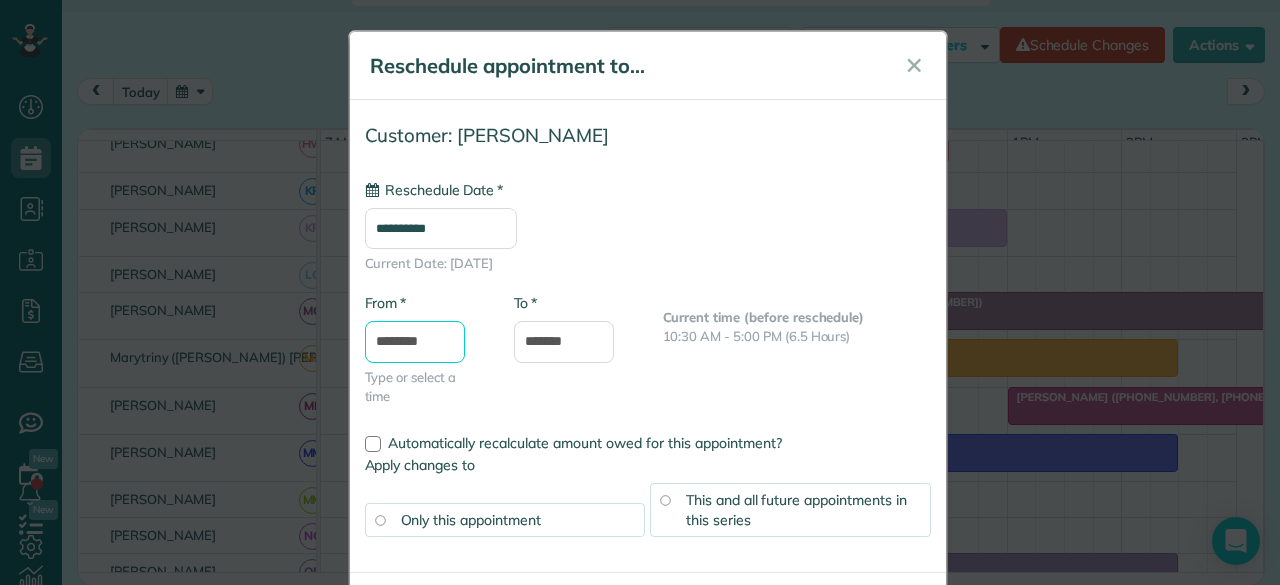 type on "**********" 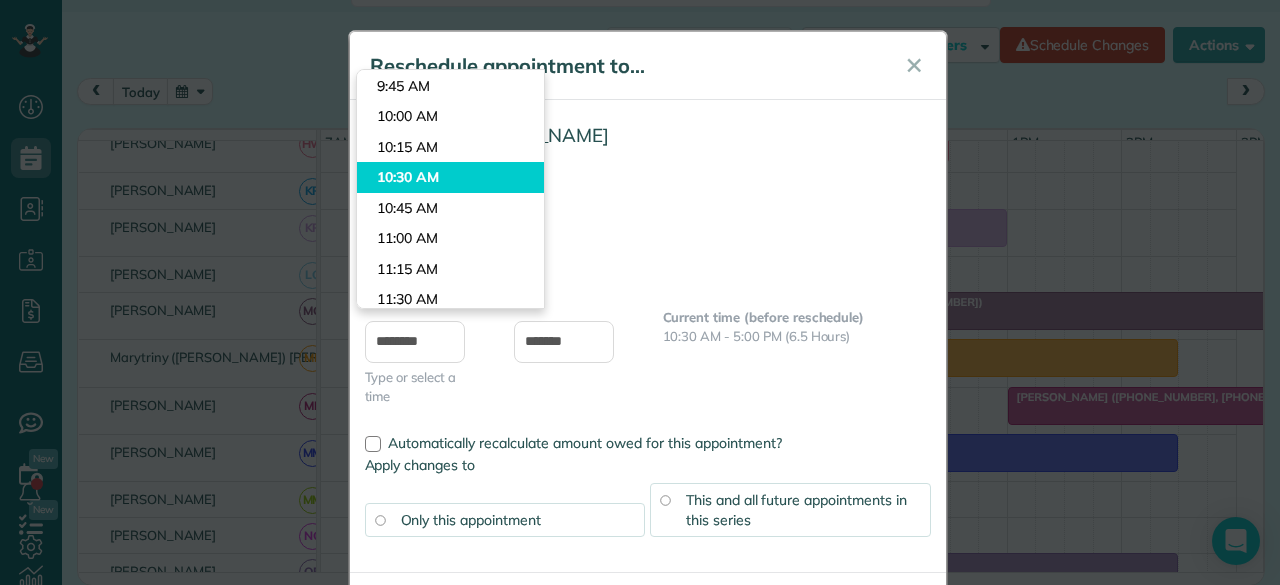 type on "********" 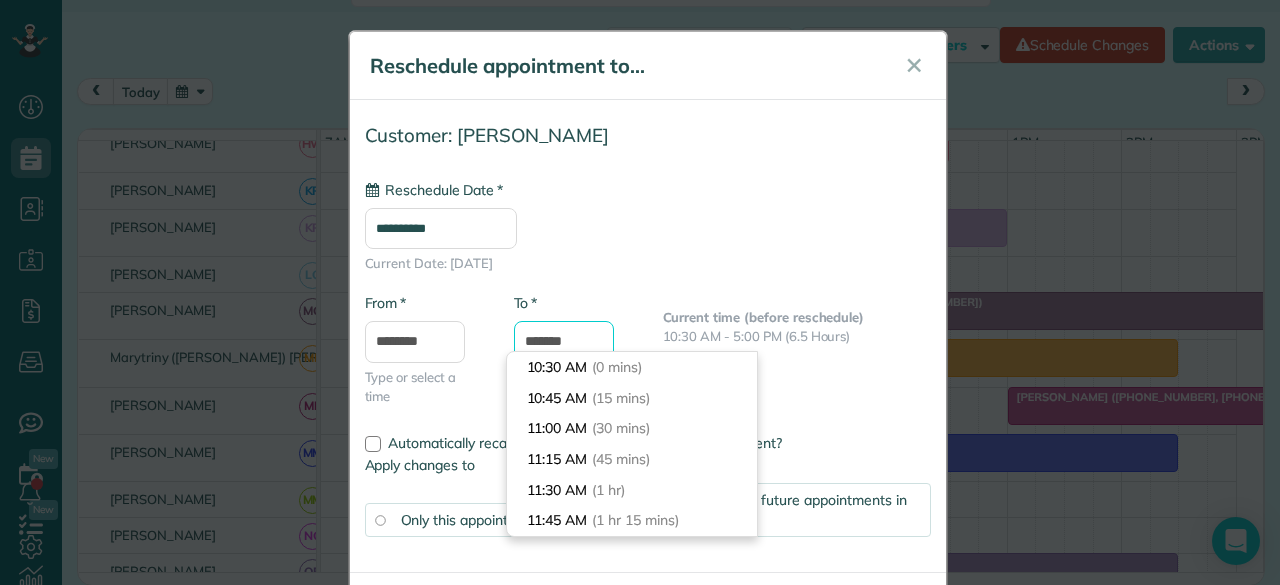 drag, startPoint x: 549, startPoint y: 340, endPoint x: 506, endPoint y: 340, distance: 43 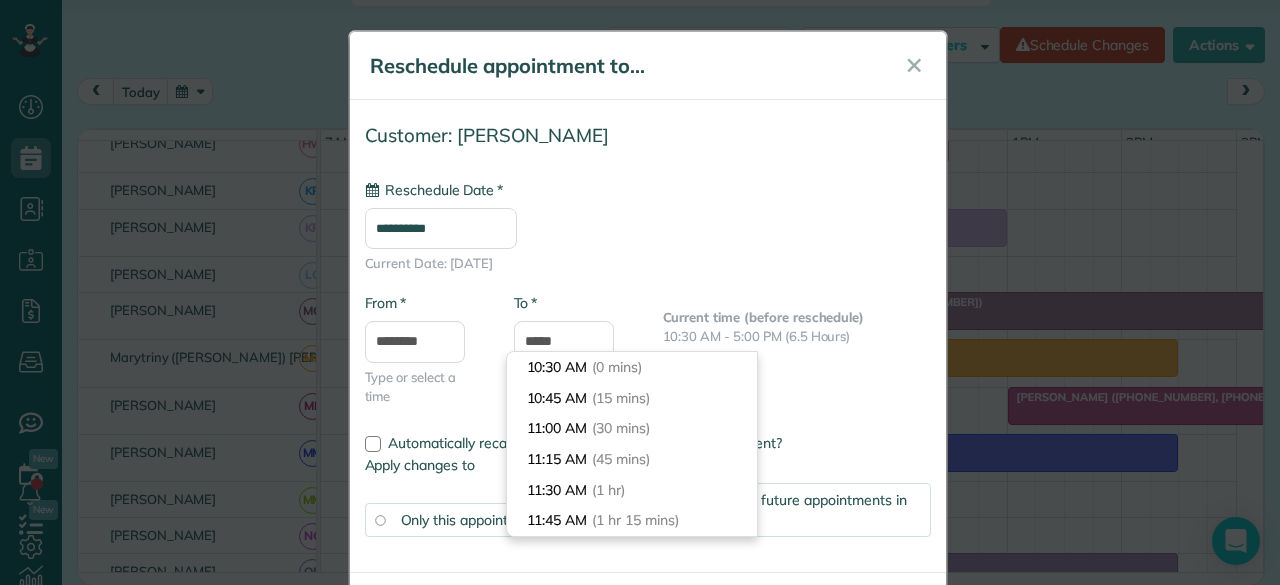 type on "*******" 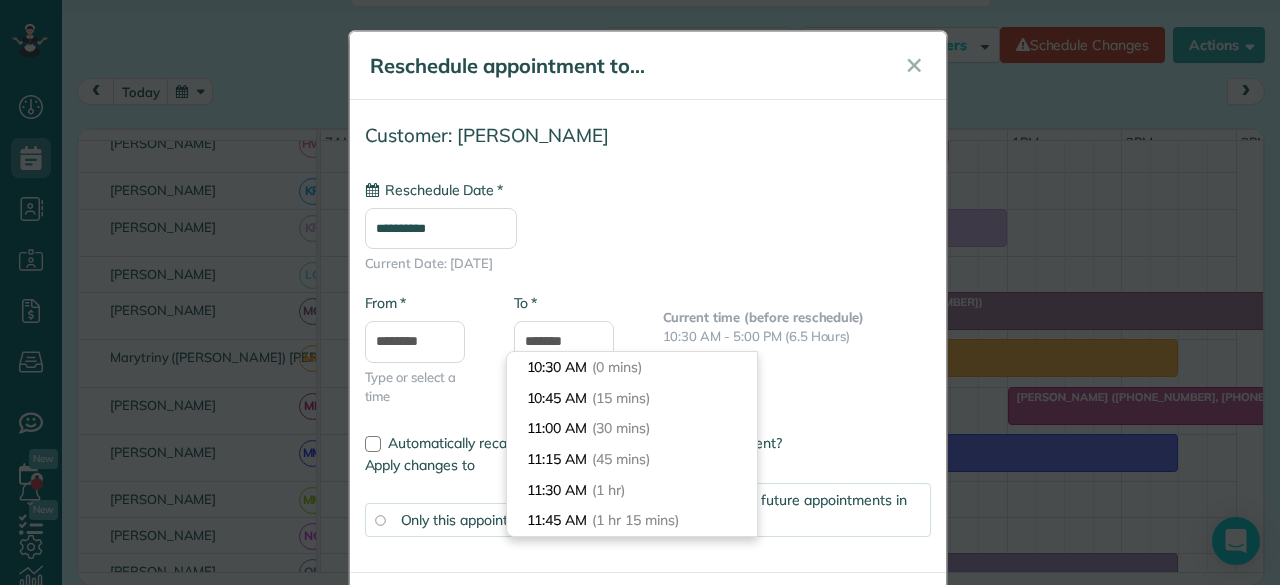 click on "**********" at bounding box center (648, 226) 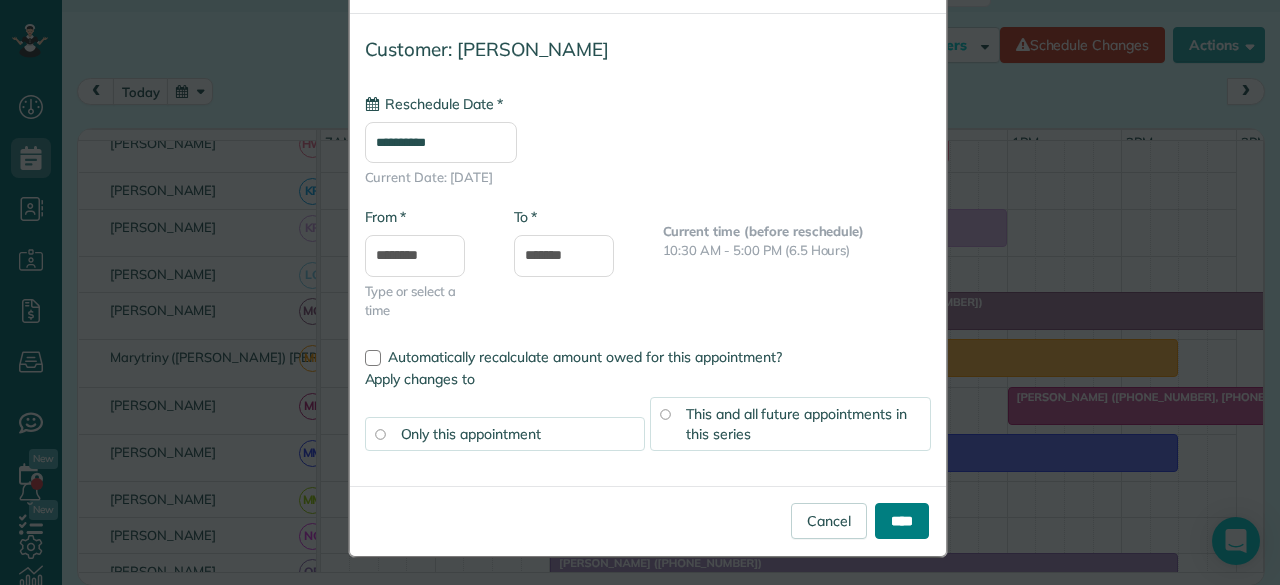 click on "****" at bounding box center (902, 521) 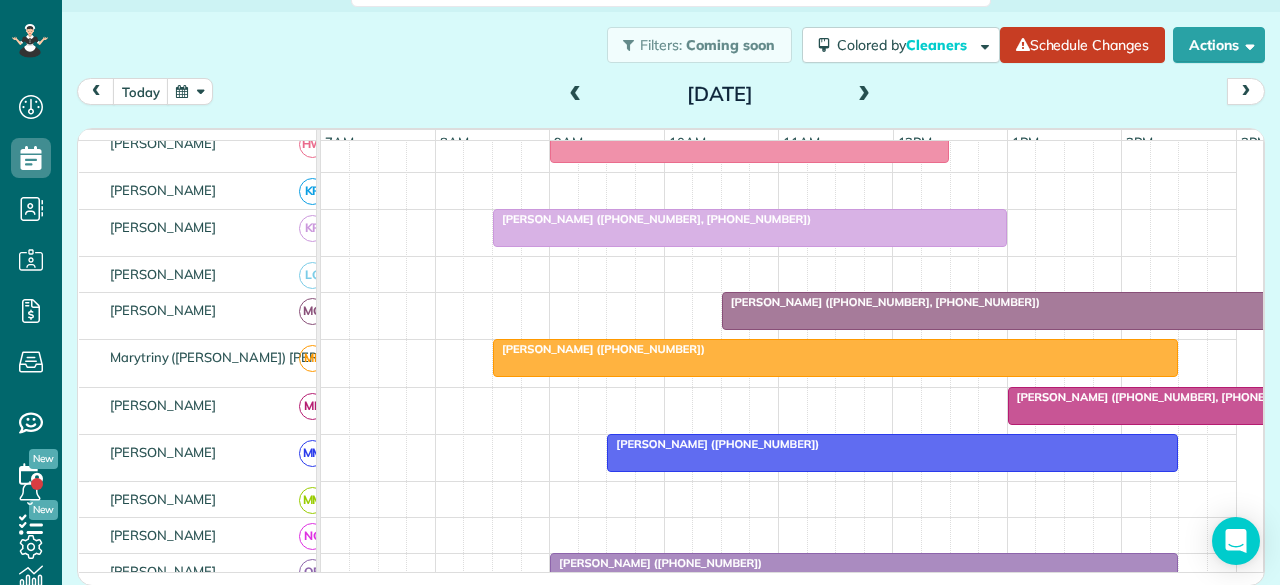 scroll, scrollTop: 861, scrollLeft: 0, axis: vertical 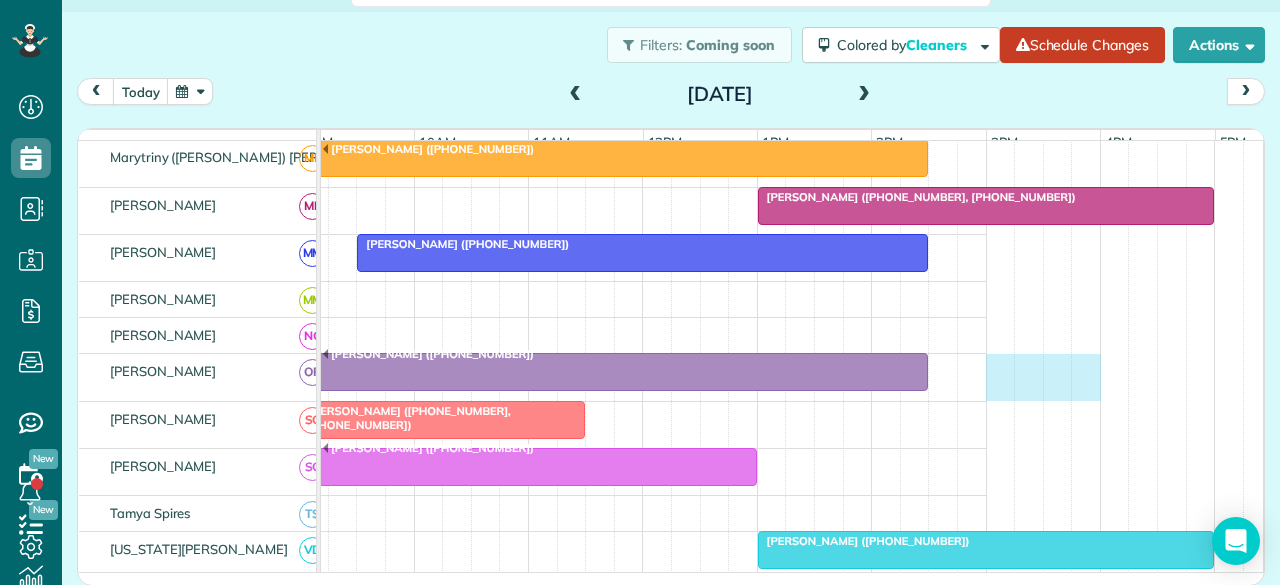 drag, startPoint x: 984, startPoint y: 358, endPoint x: 1083, endPoint y: 382, distance: 101.86756 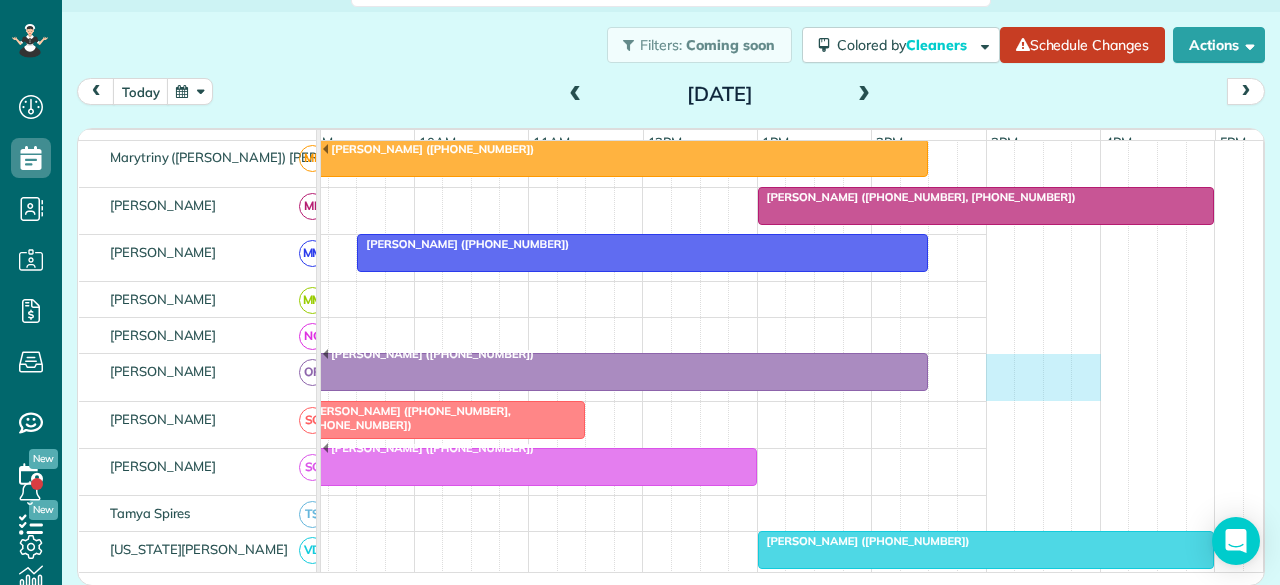 click on "Melissa Swindle (+18174378090, +18174376438)         Bill Greene (+18177054764)                         Gabrielle Rodgers (+17604773889, +18303854526)         Kim Smoots (+18179190902, +19724565472, +18174680567) Sarah Bland (+18172477651, +18179170712)                 Stephen Topper (+18122041657)                         Jessie Kearby (+18177151800) Lakeisha Taylor (+18179081728)                 Alicia Geppert (+18178814230)         Gordon Boyd (+18179390607, +18174576470)                 Ann Evans (+18173430283, +18174681667)                 Courtney Brown (+18174370925, +18178320958)         Kala Tisdell (+19724670038)         Ruthie Hyche (+18178006835, +16823741232)         Jenny Henderson (+18177731799)                         Norma Ingle (+15599301111)         Sarah Bland (+18172477651, +18179170712)         Paul Hill (+18178453585)                 Daryl Stephens (+18173633643)         James Rachels (+18178295599, +18178295598)" at bounding box center [529, 37] 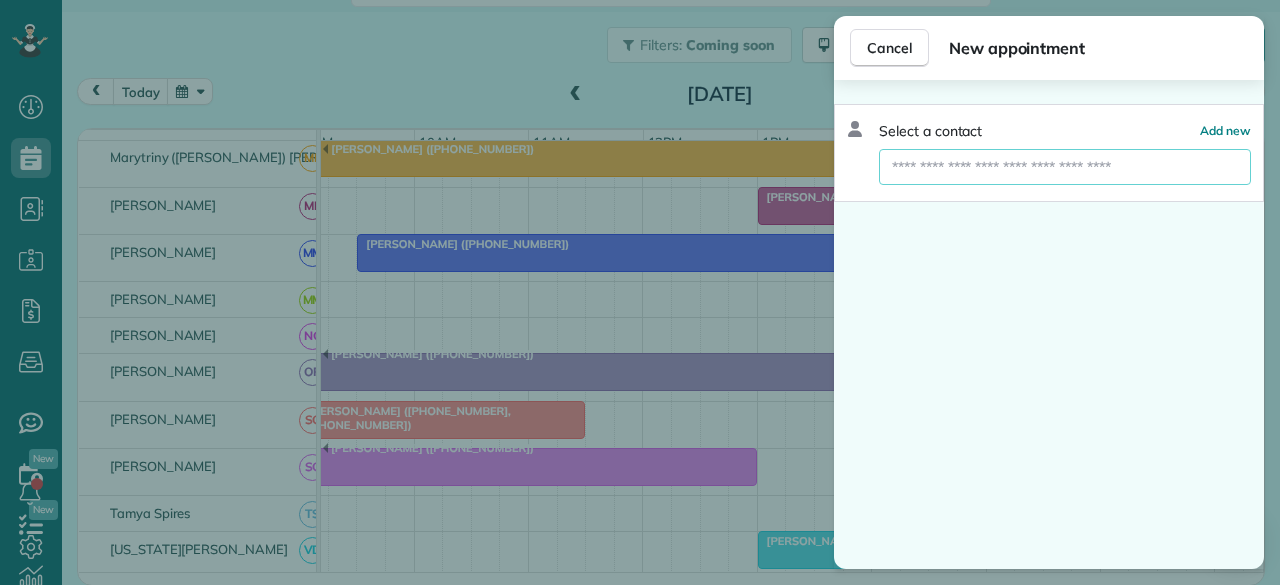 click at bounding box center [1065, 167] 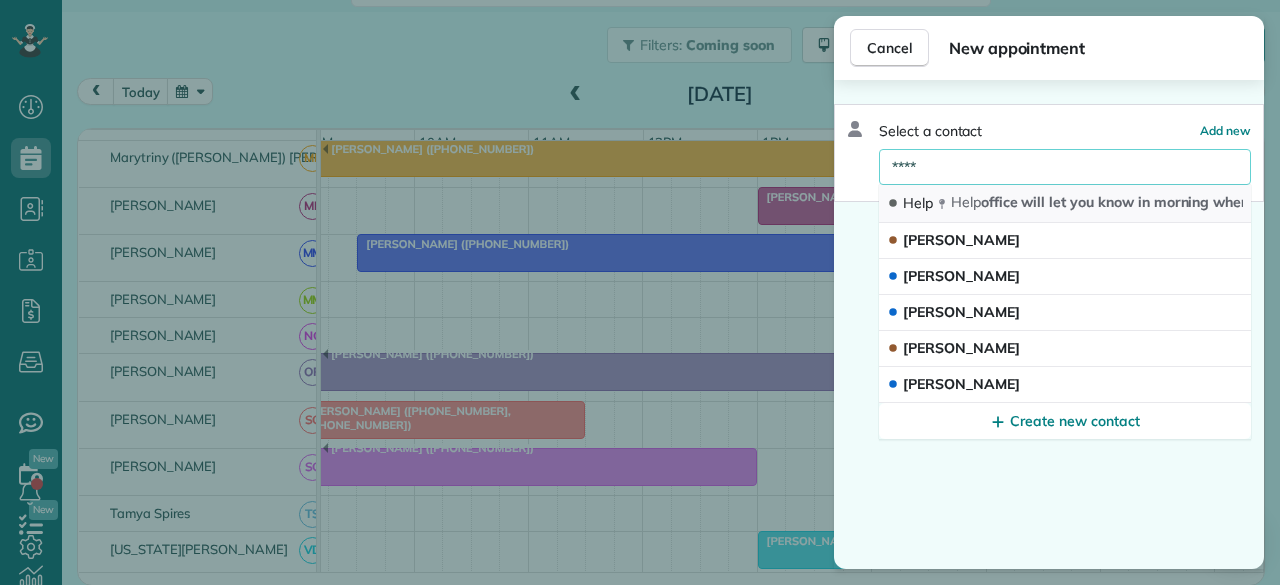 type on "****" 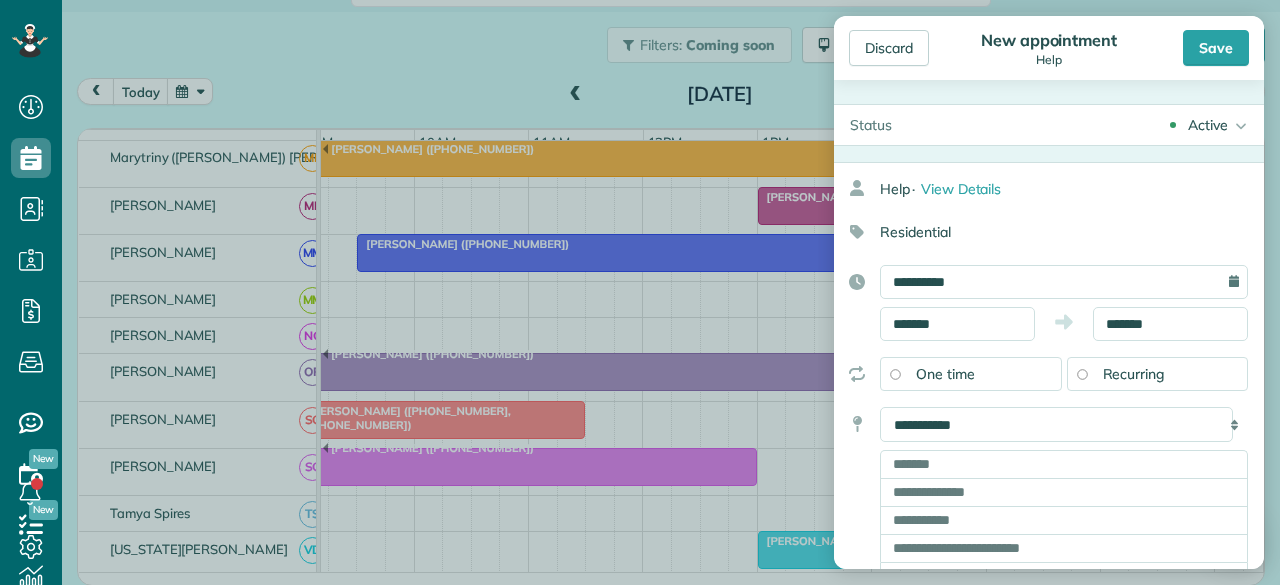 type on "**********" 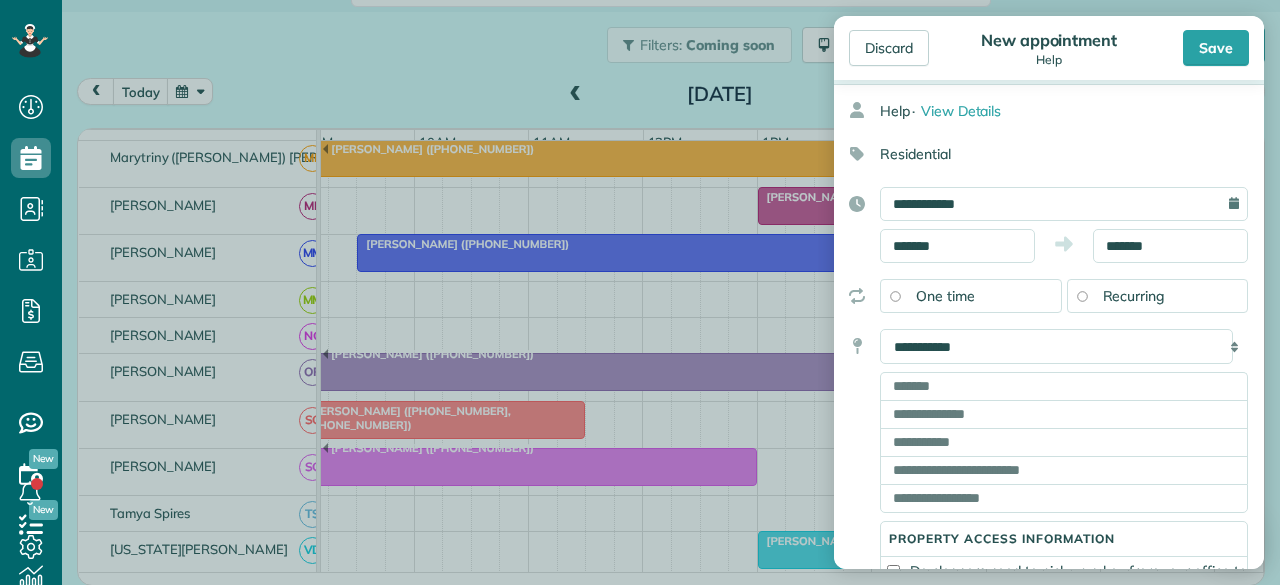 scroll, scrollTop: 100, scrollLeft: 0, axis: vertical 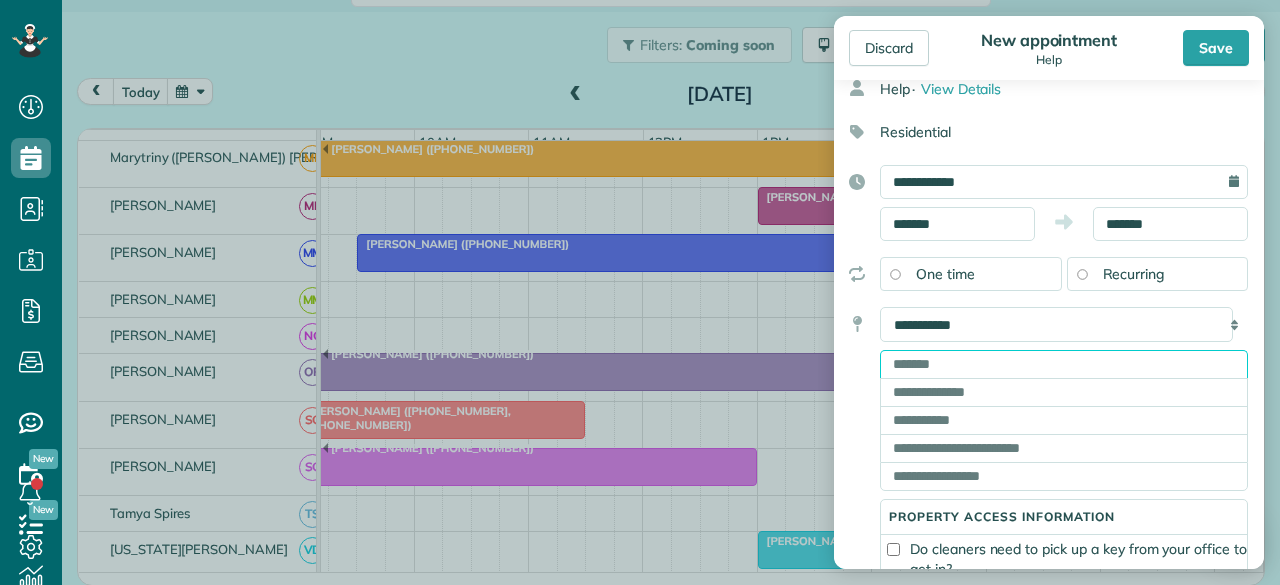 click at bounding box center (1064, 364) 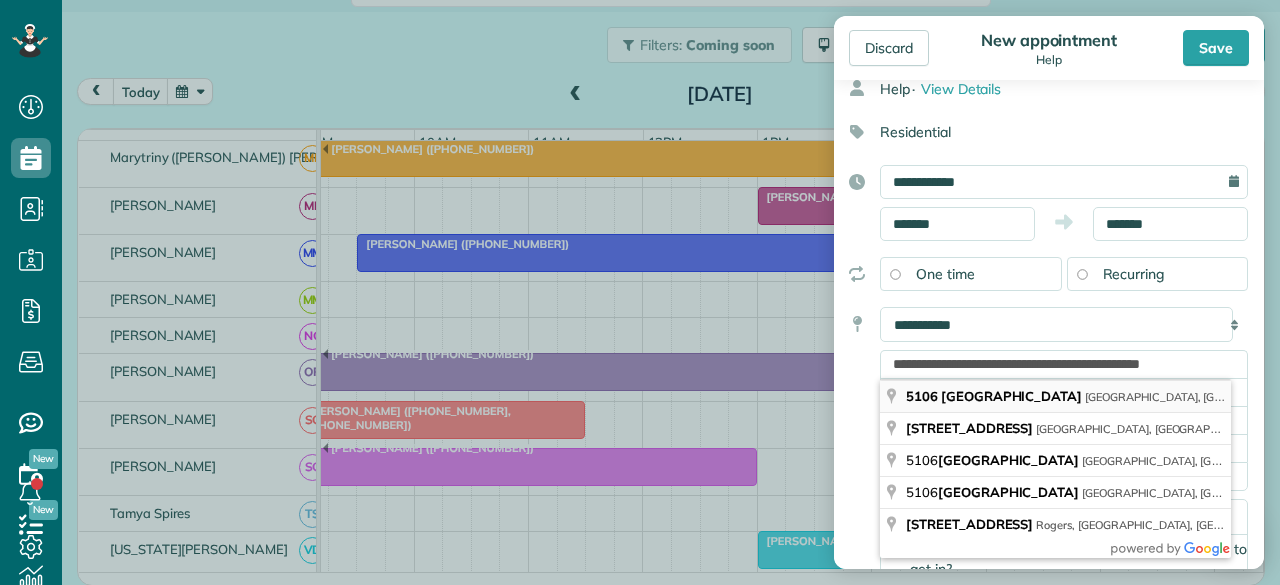 type on "**********" 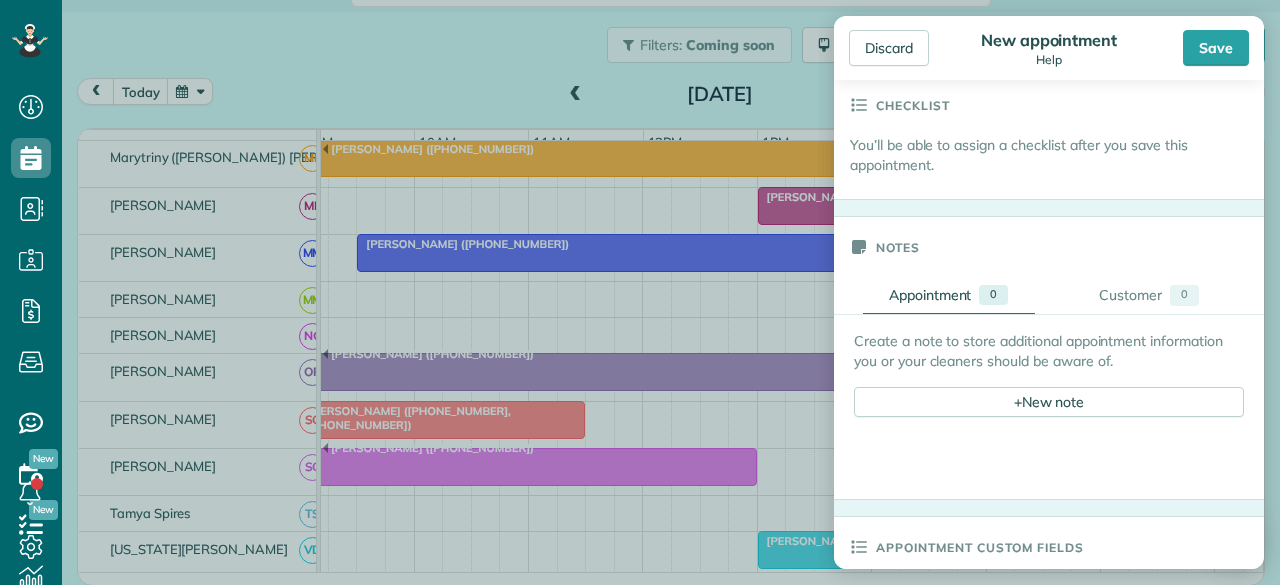 scroll, scrollTop: 1000, scrollLeft: 0, axis: vertical 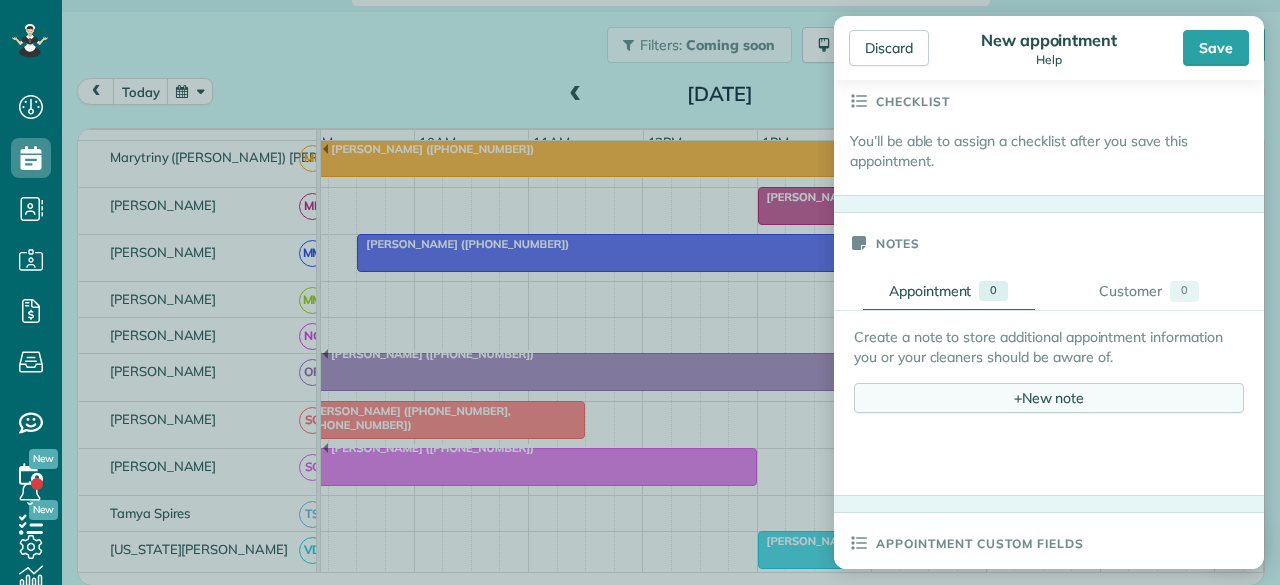 click on "+ New note" at bounding box center [1049, 398] 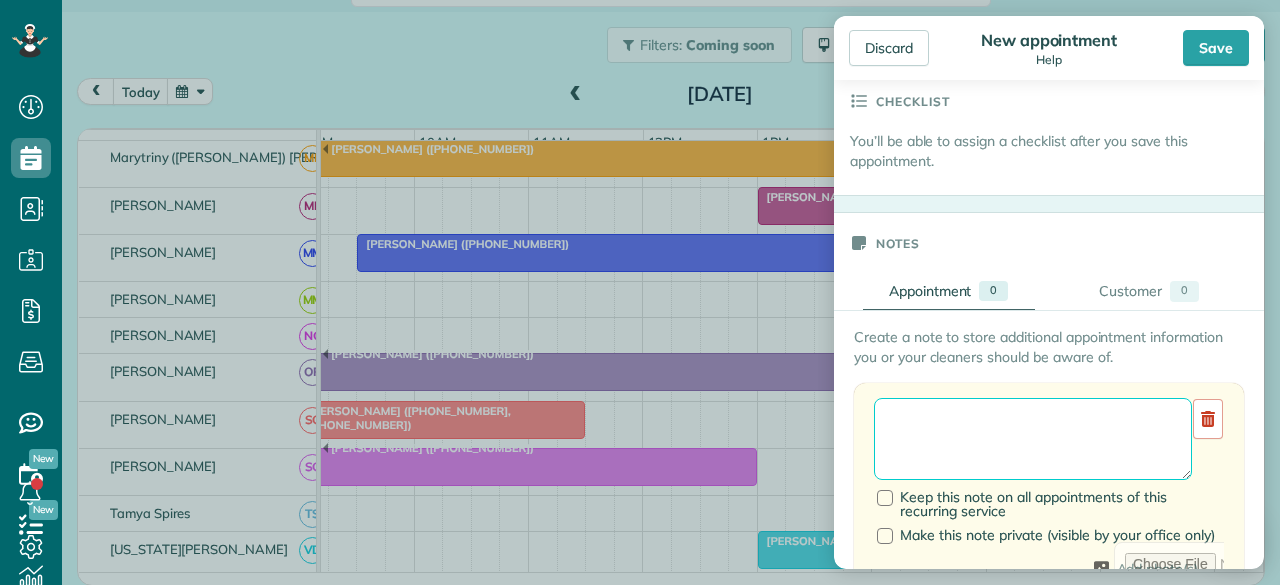 click at bounding box center (1033, 439) 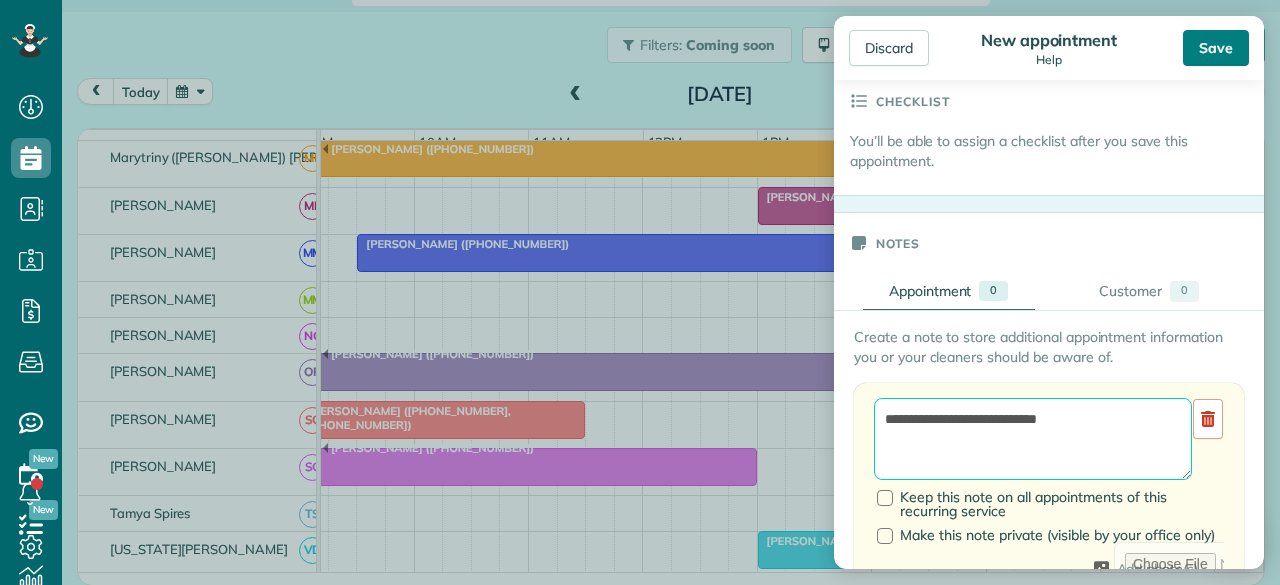 type on "**********" 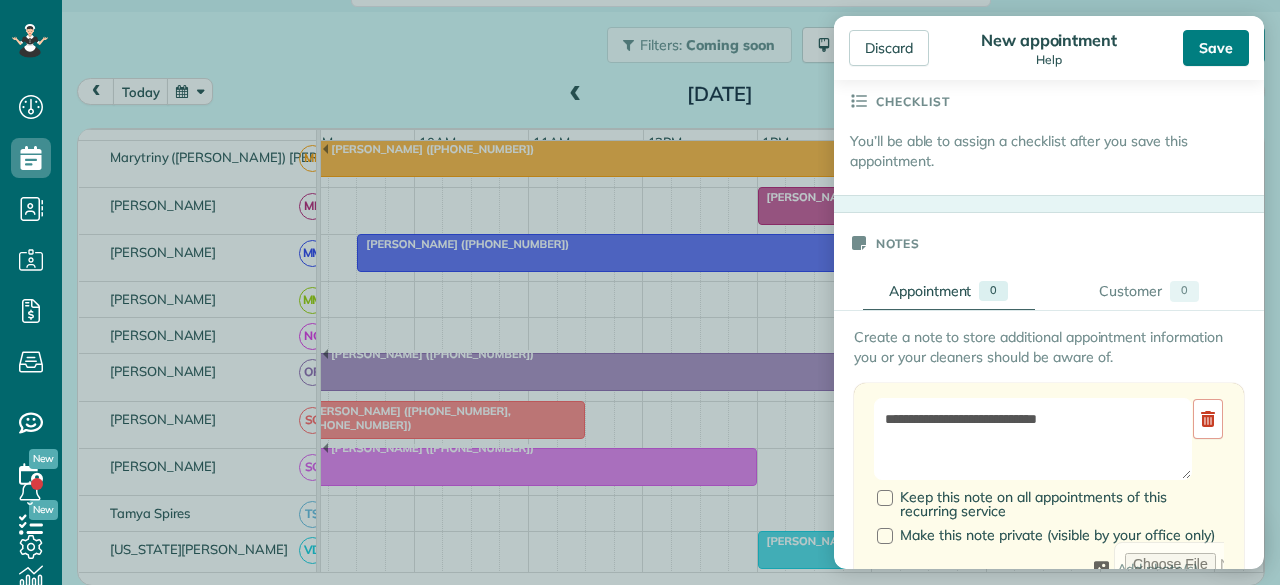 click on "Save" at bounding box center [1216, 48] 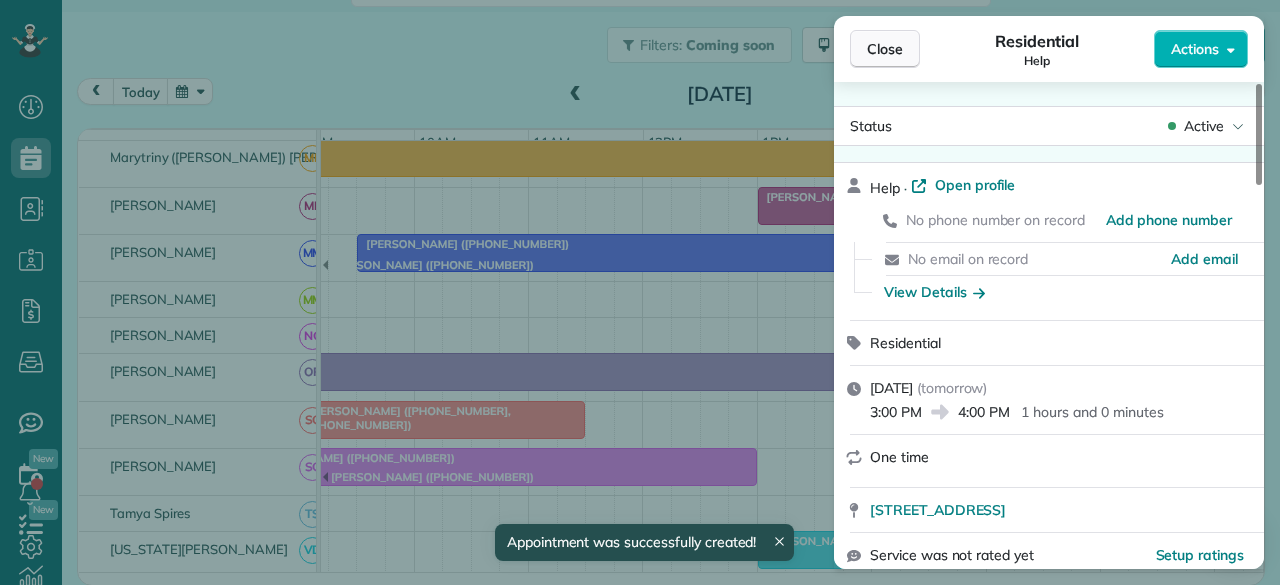 click on "Close" at bounding box center [885, 49] 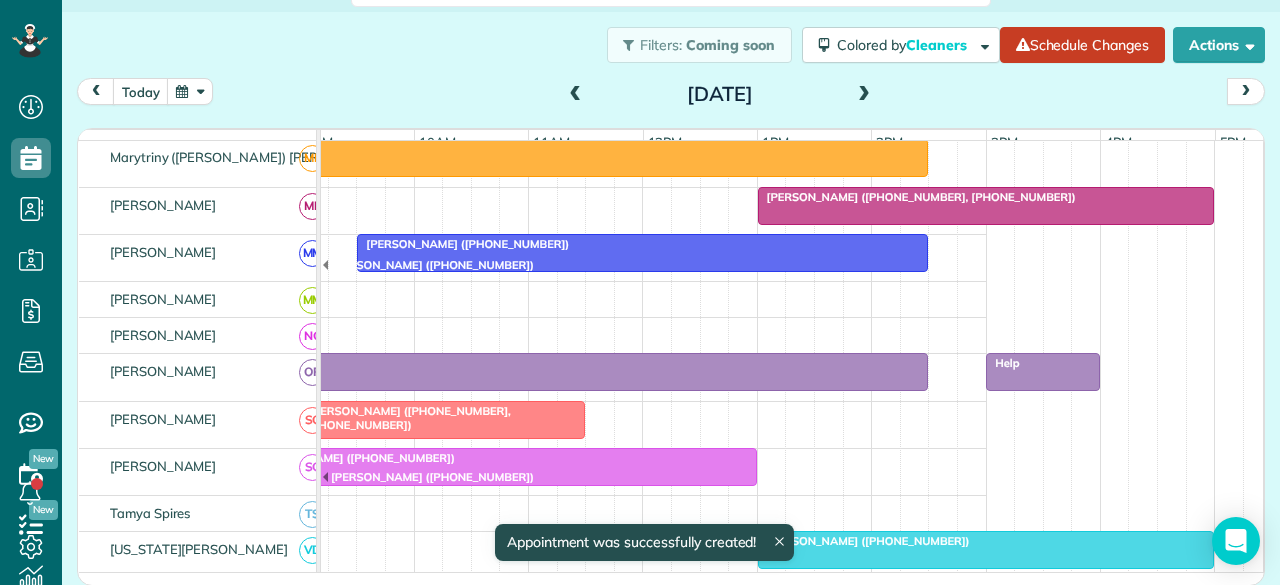 scroll, scrollTop: 985, scrollLeft: 210, axis: both 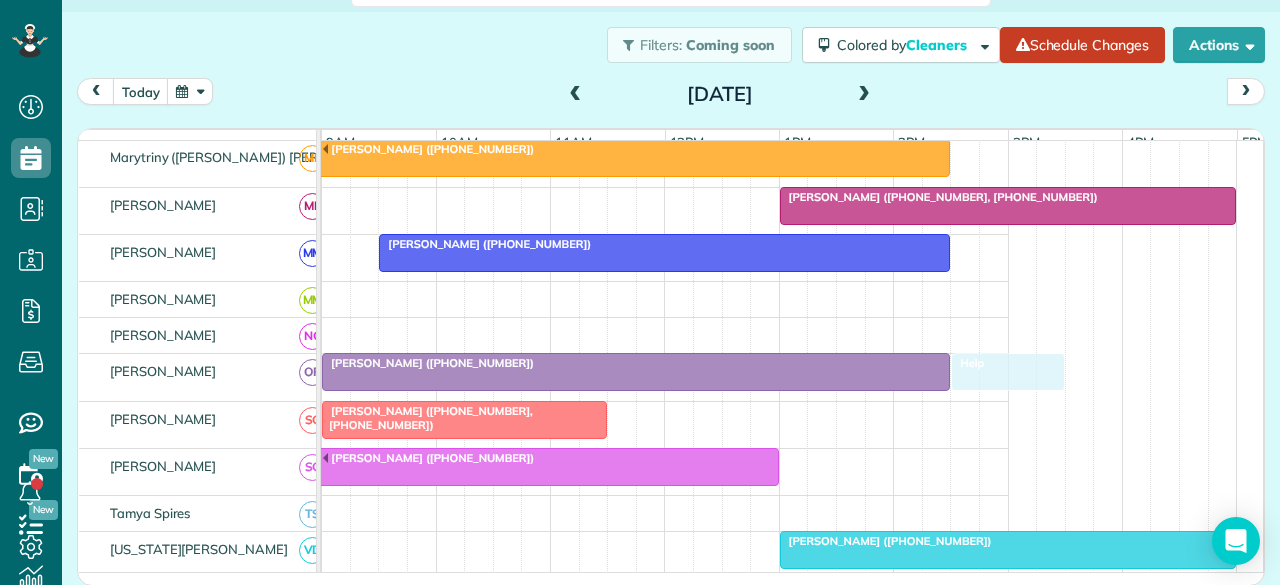 drag, startPoint x: 1038, startPoint y: 373, endPoint x: 986, endPoint y: 377, distance: 52.153618 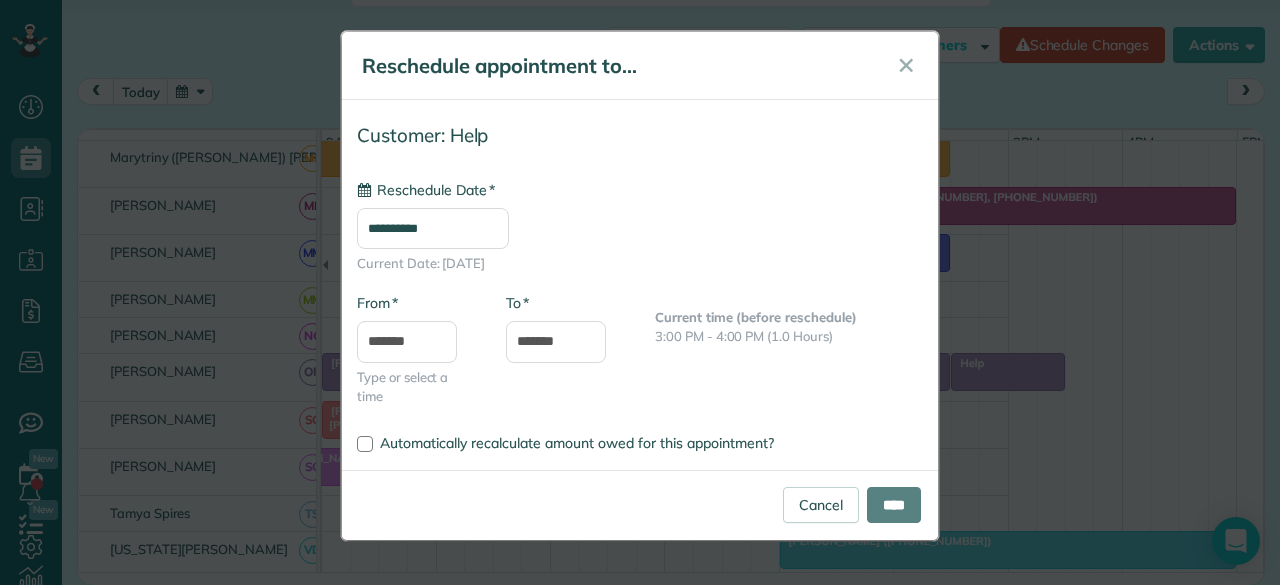 scroll, scrollTop: 0, scrollLeft: 0, axis: both 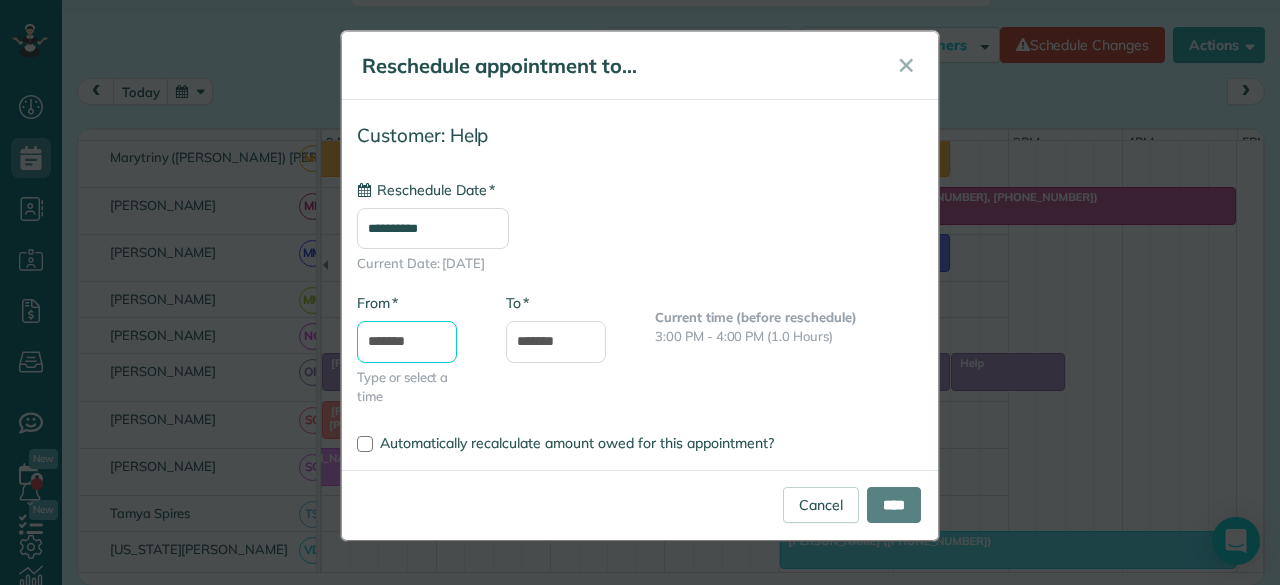 click on "*******" at bounding box center (407, 342) 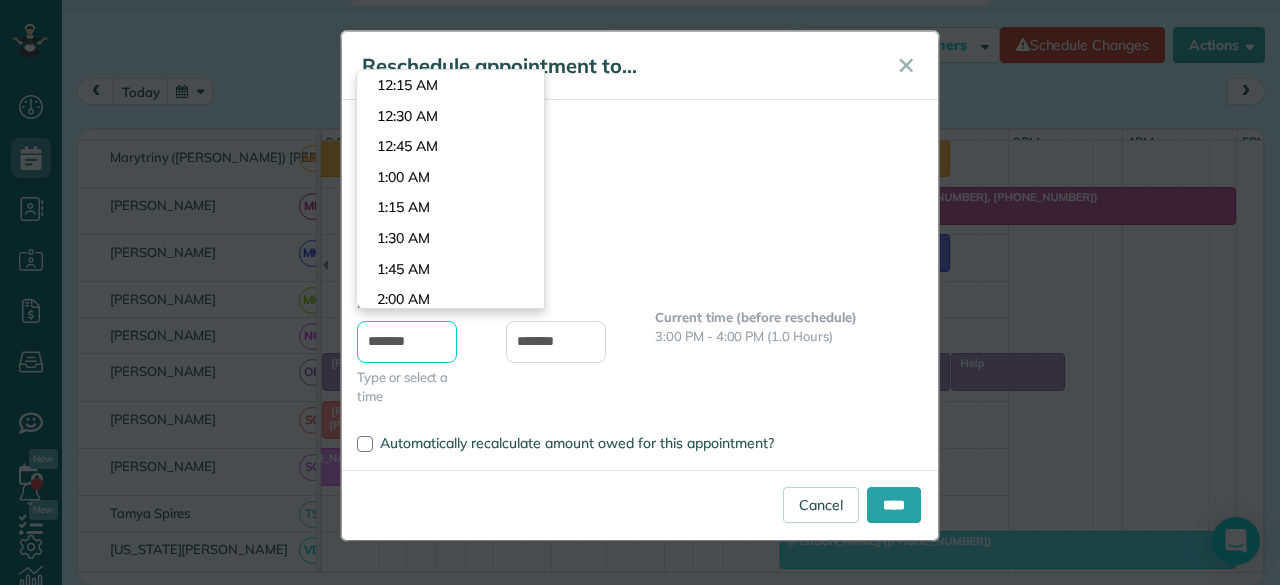 scroll, scrollTop: 1710, scrollLeft: 0, axis: vertical 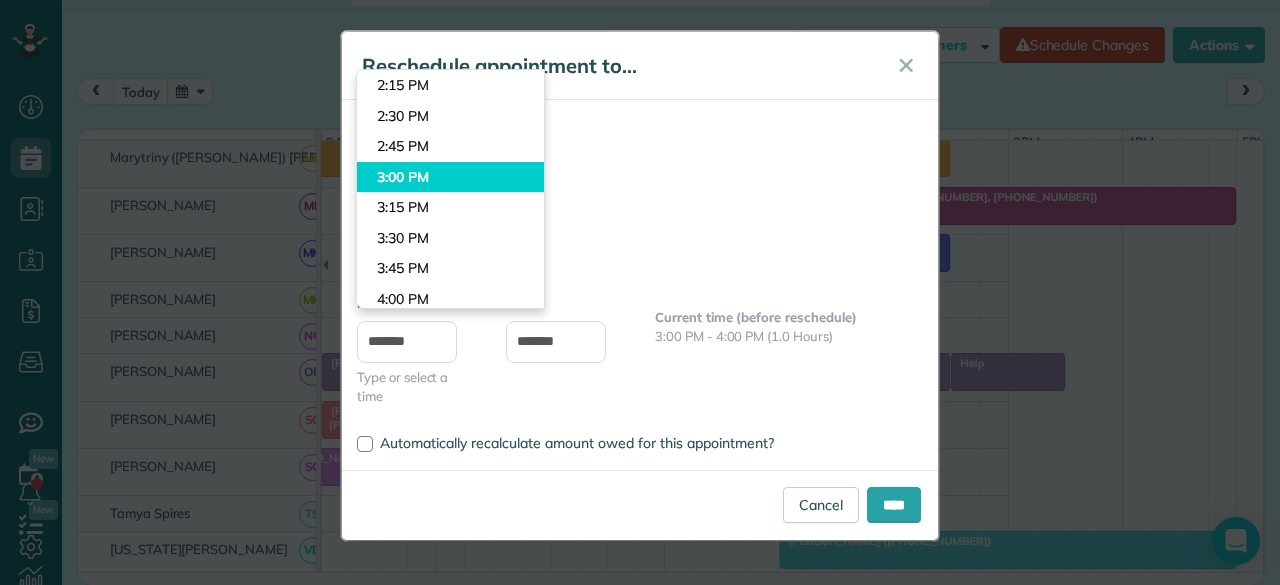 type on "*******" 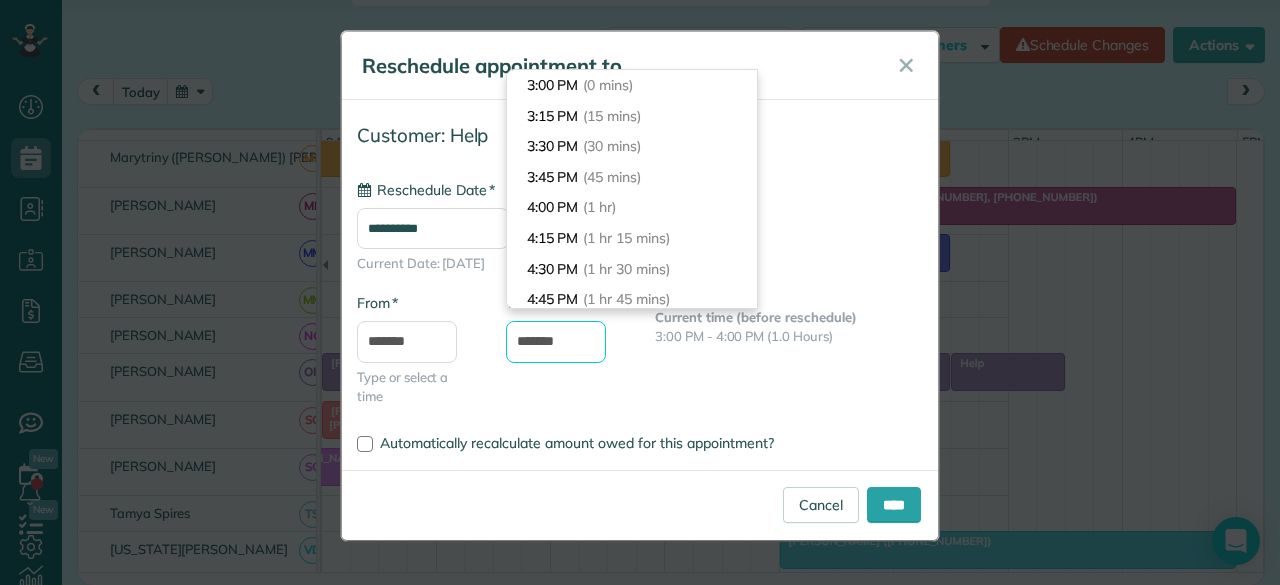 drag, startPoint x: 546, startPoint y: 341, endPoint x: 478, endPoint y: 347, distance: 68.26419 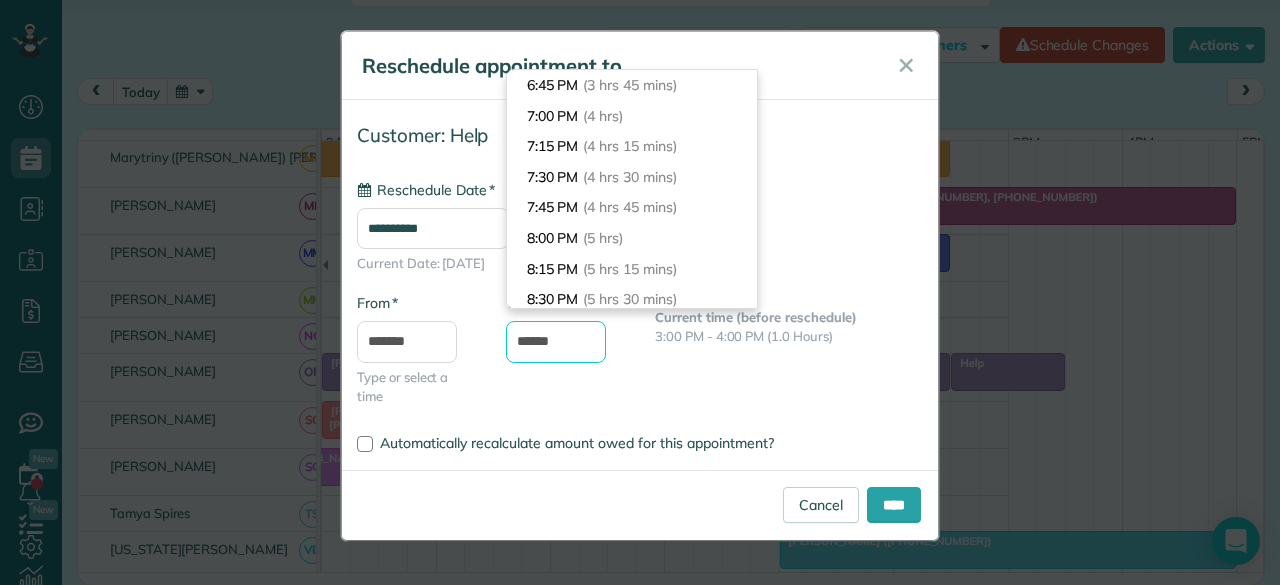 scroll, scrollTop: 152, scrollLeft: 0, axis: vertical 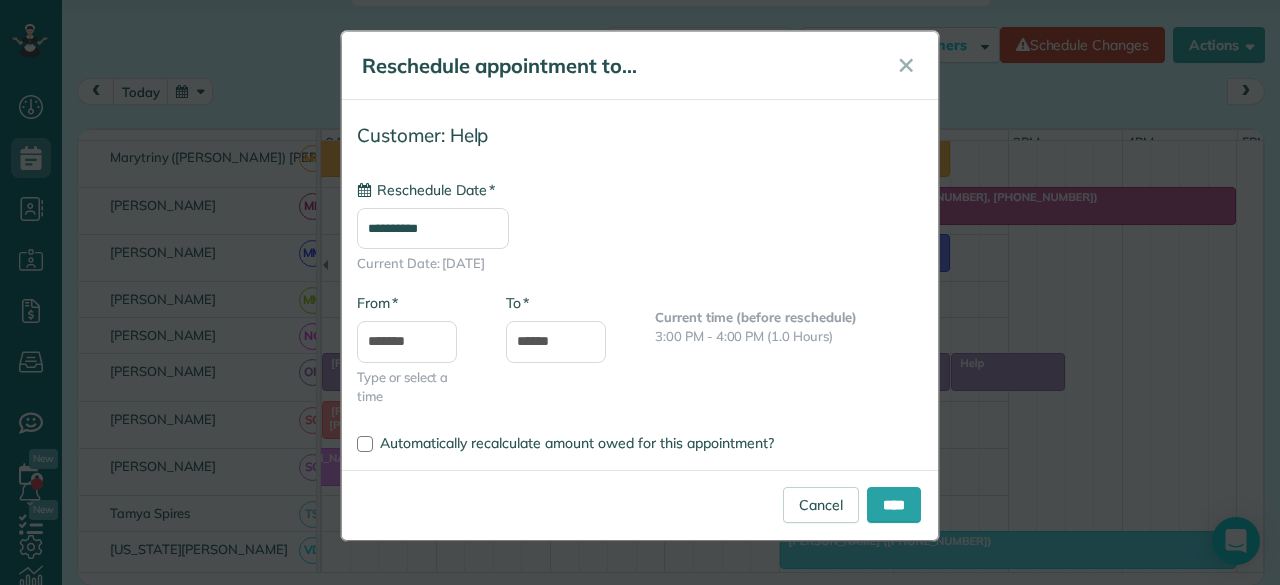 type on "*******" 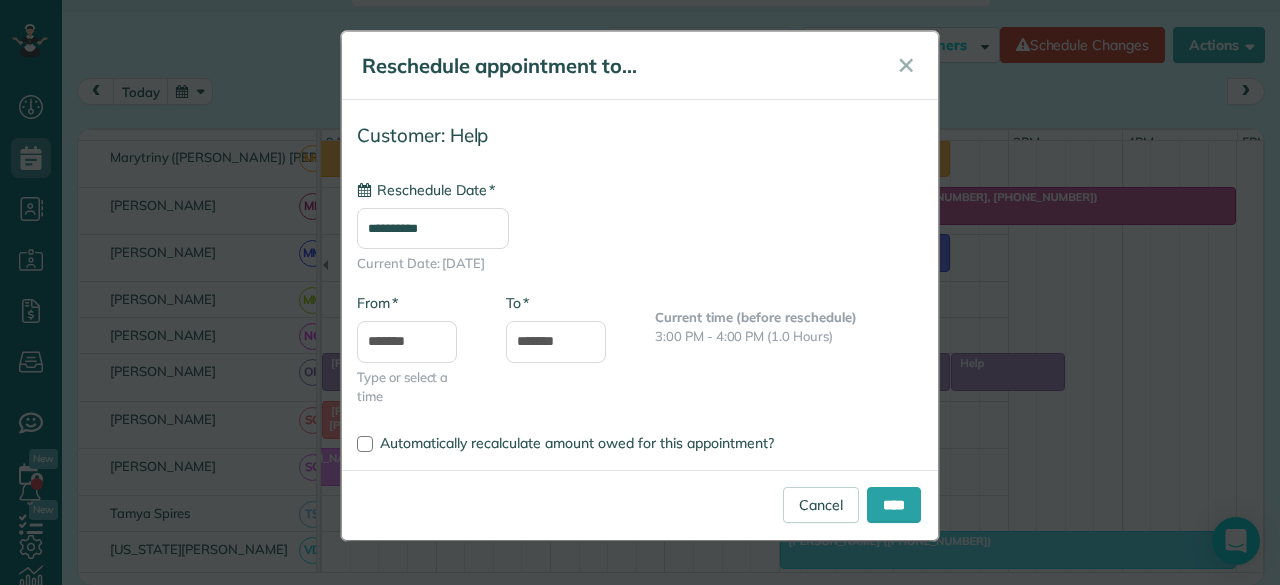 click on "**********" at bounding box center (640, 270) 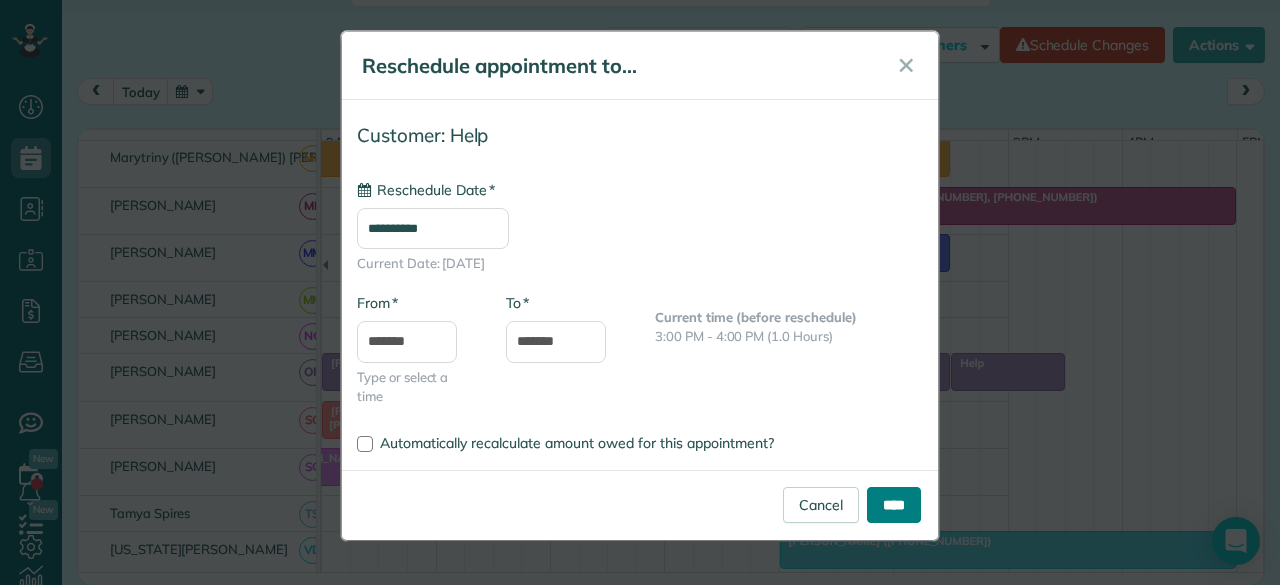 click on "****" at bounding box center (894, 505) 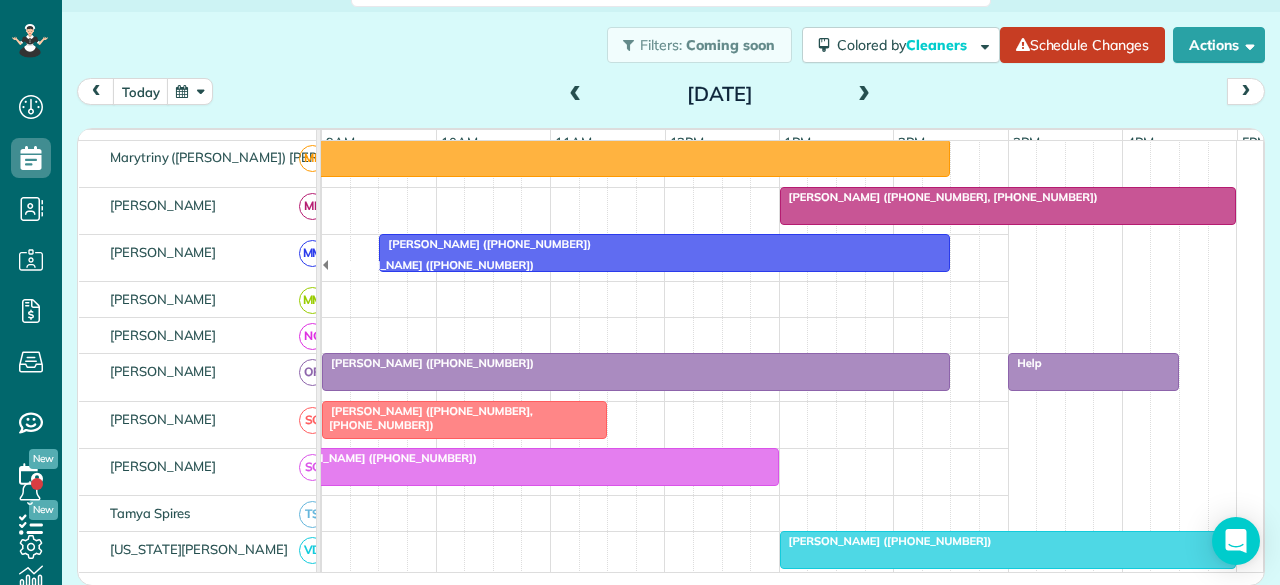 scroll, scrollTop: 33, scrollLeft: 0, axis: vertical 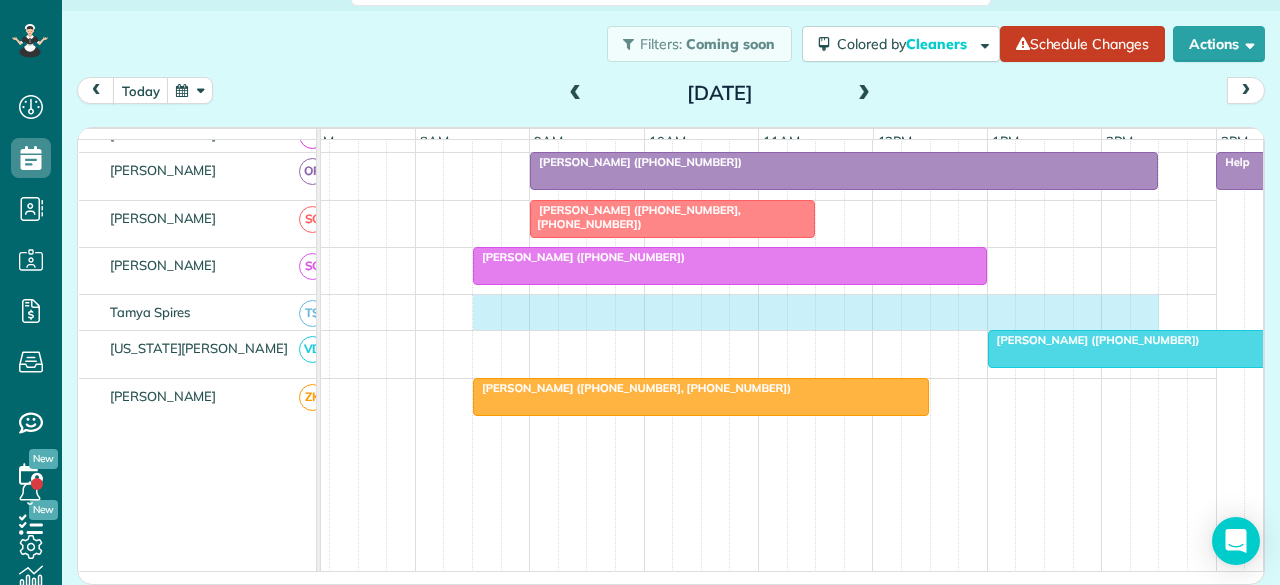 drag, startPoint x: 476, startPoint y: 315, endPoint x: 1132, endPoint y: 320, distance: 656.01904 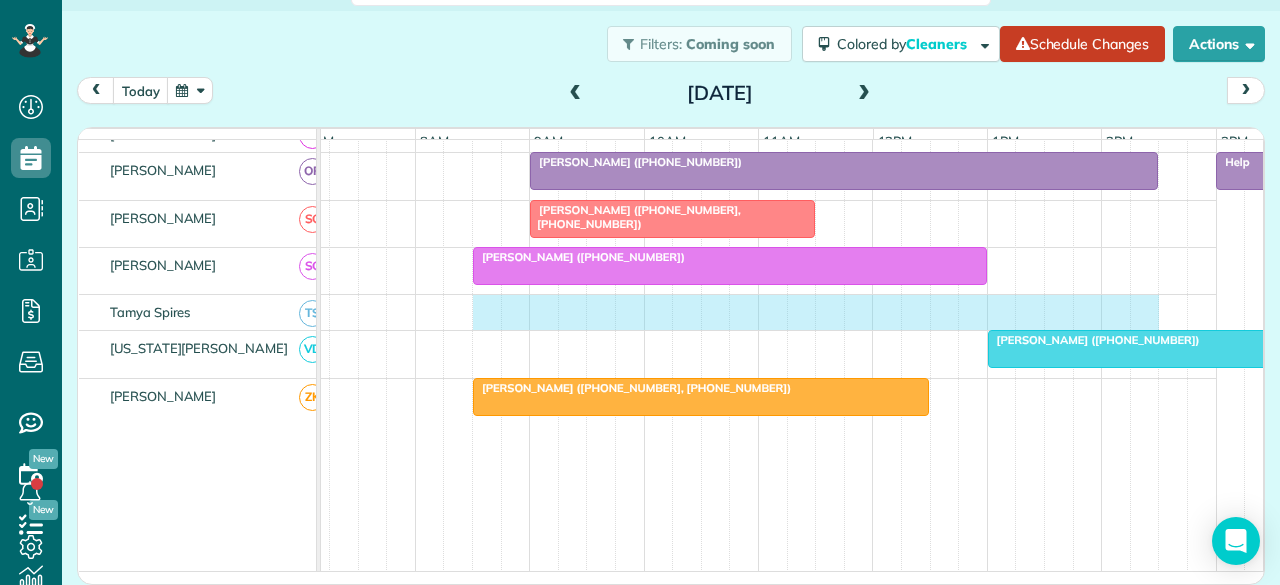 click at bounding box center [759, 312] 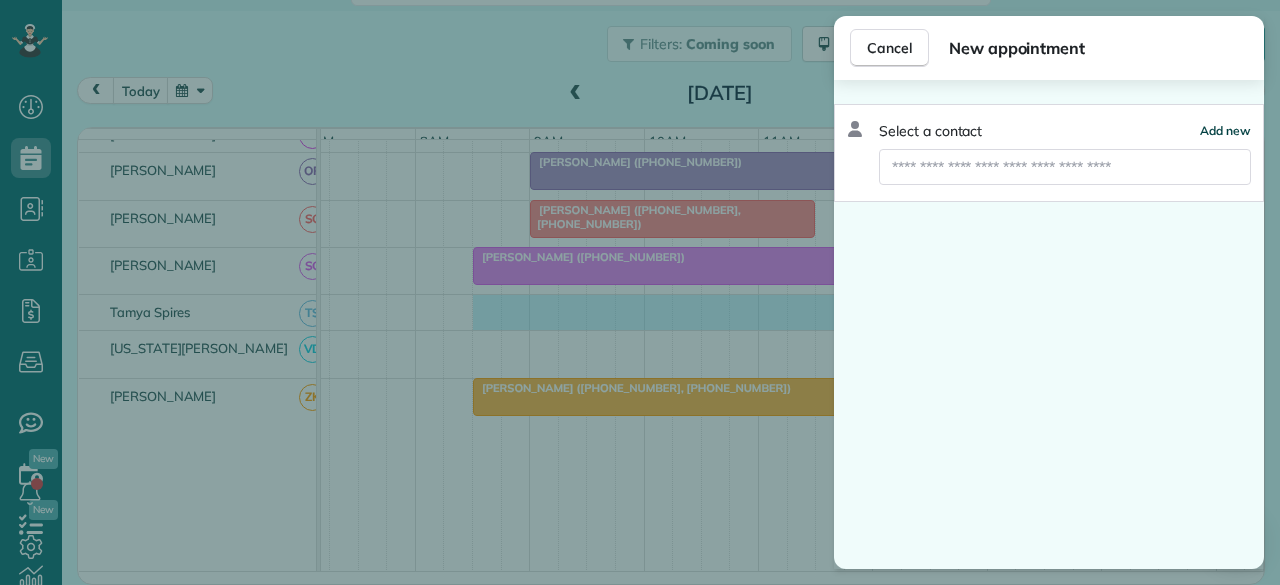 click on "Add new" at bounding box center (1225, 130) 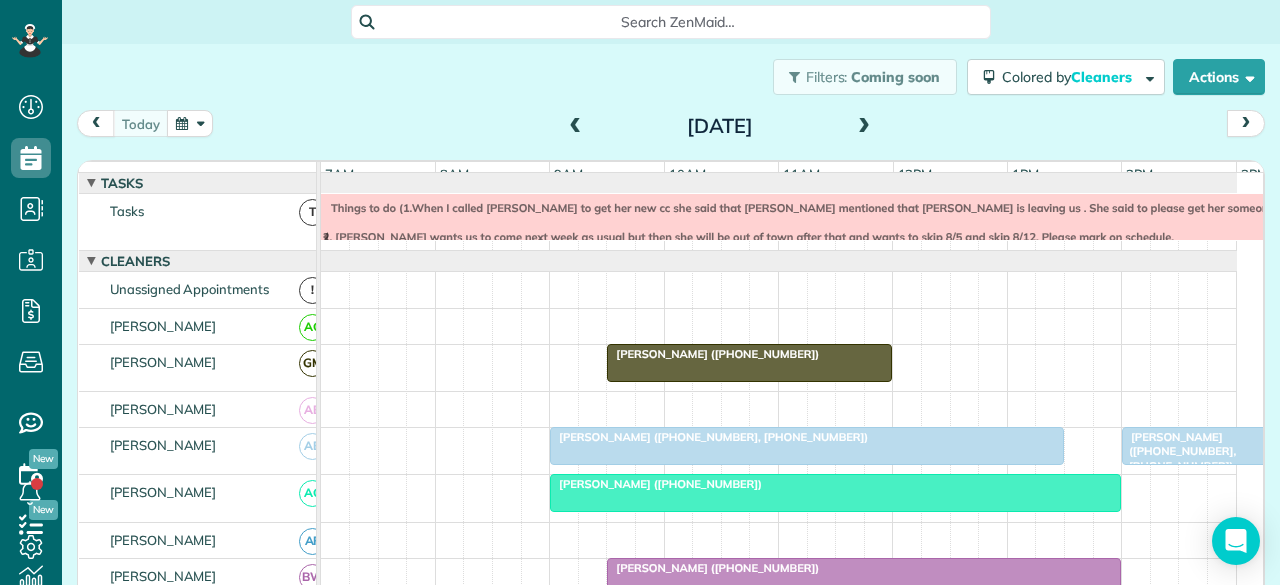 scroll, scrollTop: 0, scrollLeft: 0, axis: both 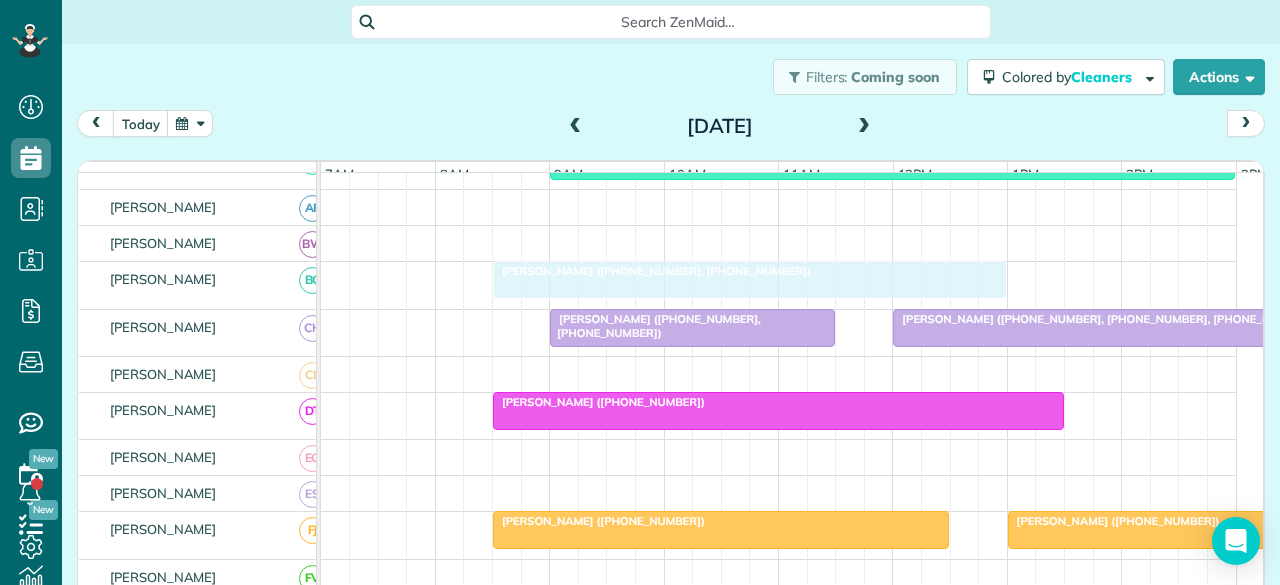 drag, startPoint x: 693, startPoint y: 285, endPoint x: 648, endPoint y: 287, distance: 45.044422 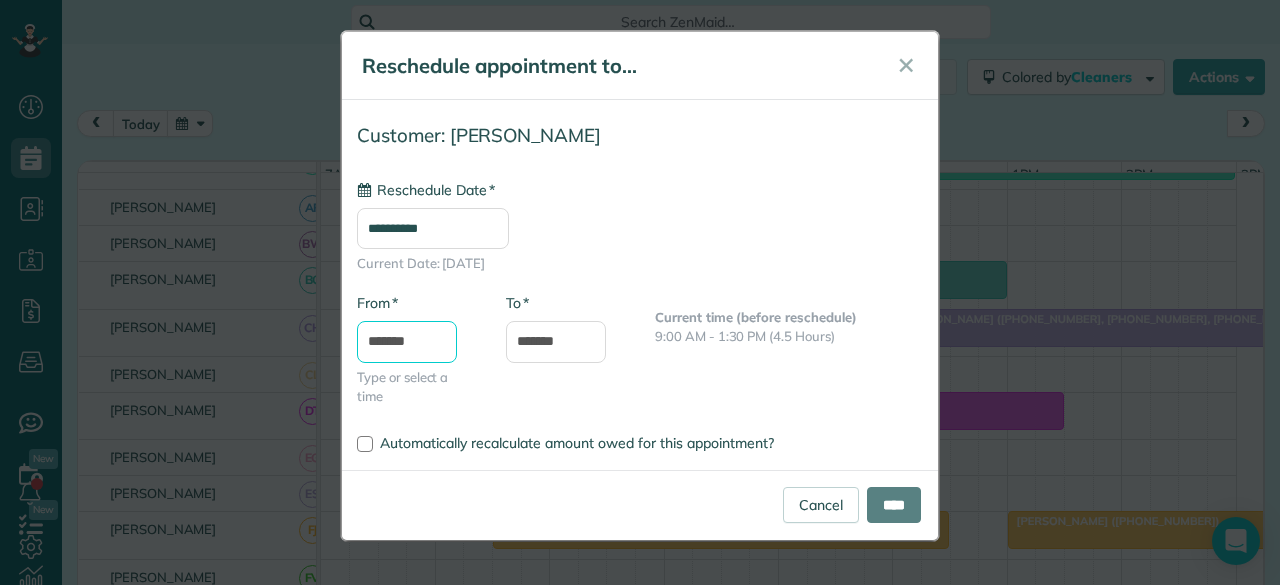 click on "*******" at bounding box center (407, 342) 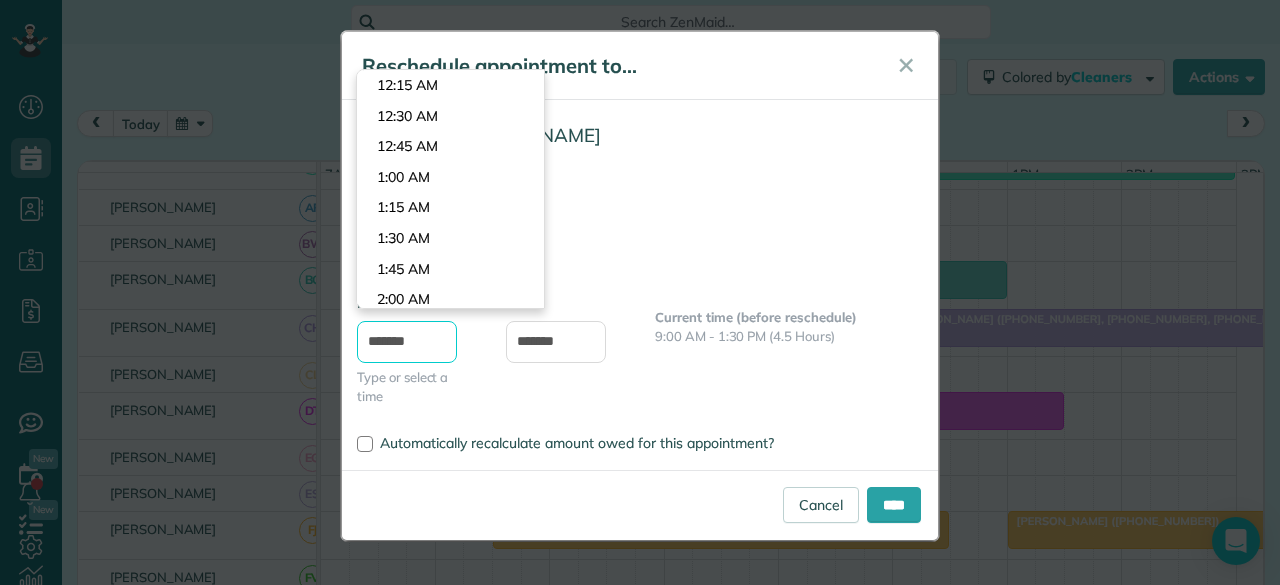 scroll, scrollTop: 977, scrollLeft: 0, axis: vertical 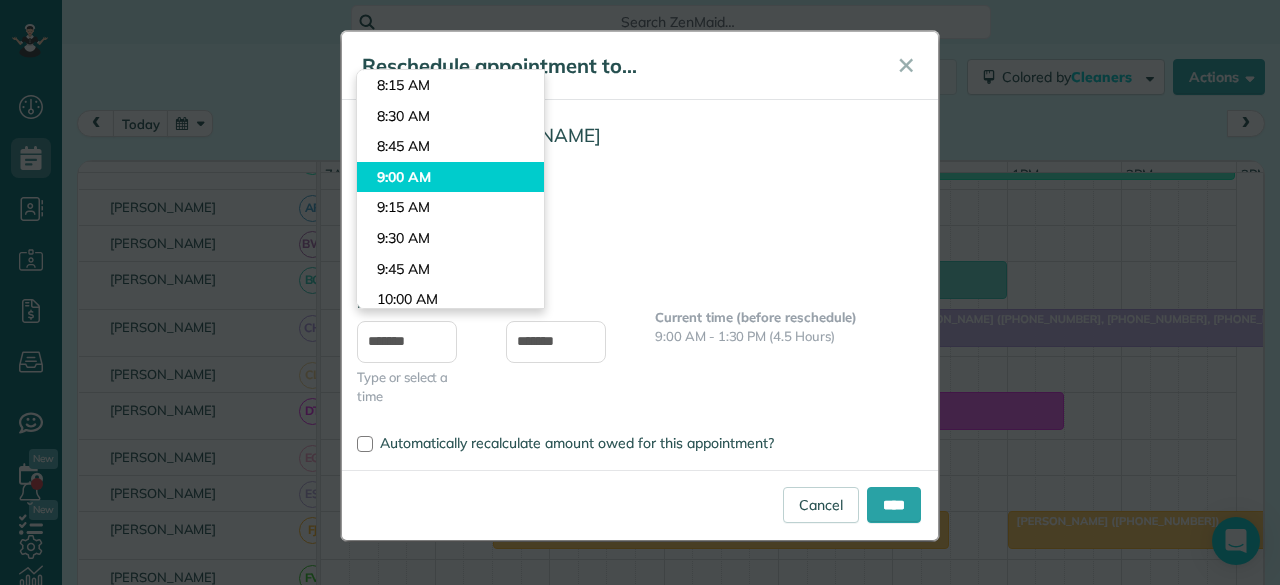 type on "*******" 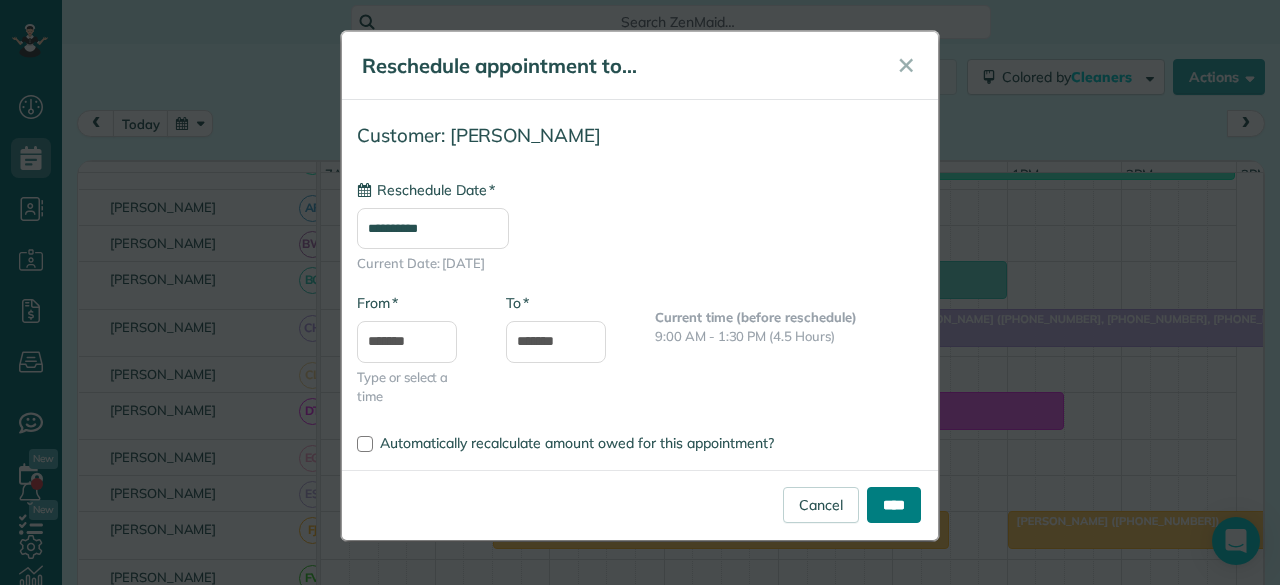 click on "****" at bounding box center (894, 505) 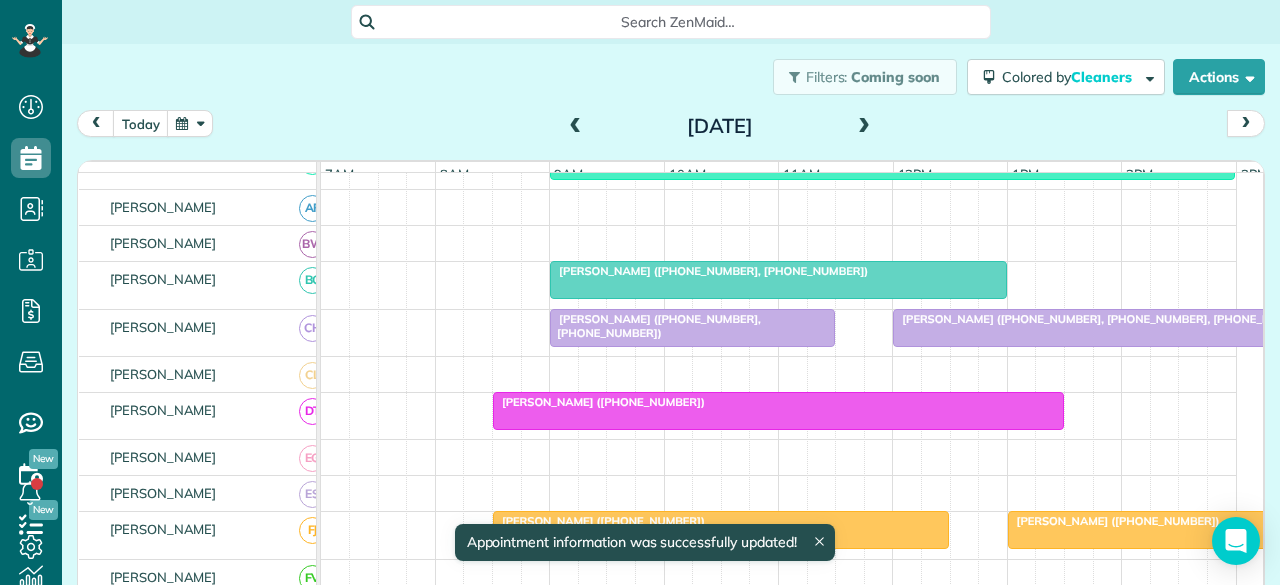 scroll, scrollTop: 400, scrollLeft: 0, axis: vertical 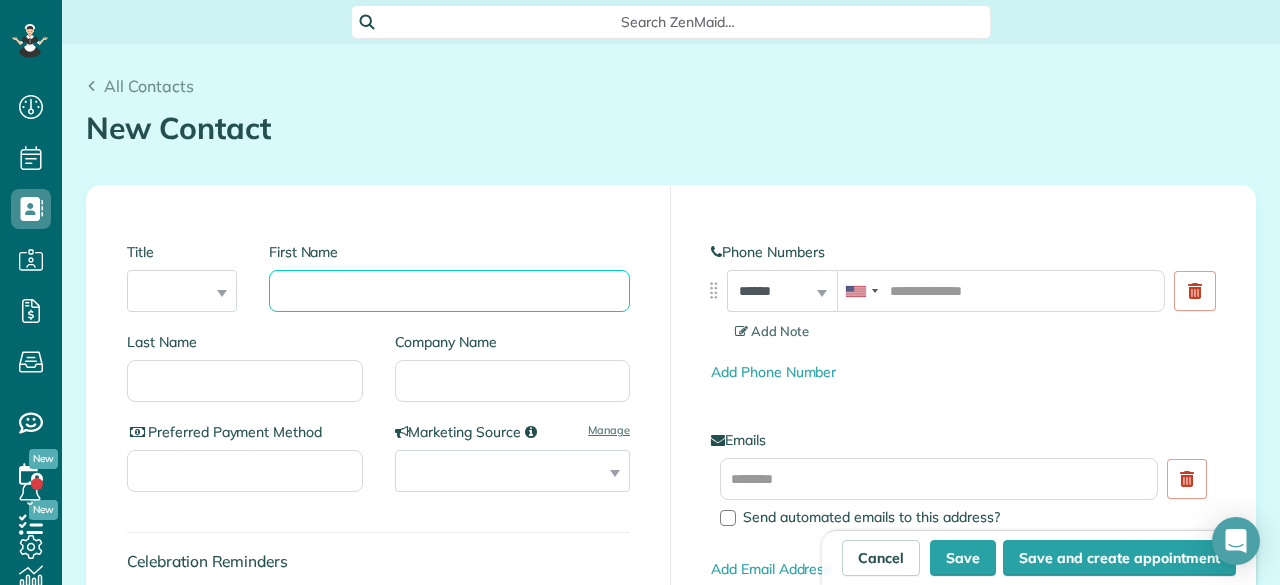 click on "First Name" at bounding box center (449, 291) 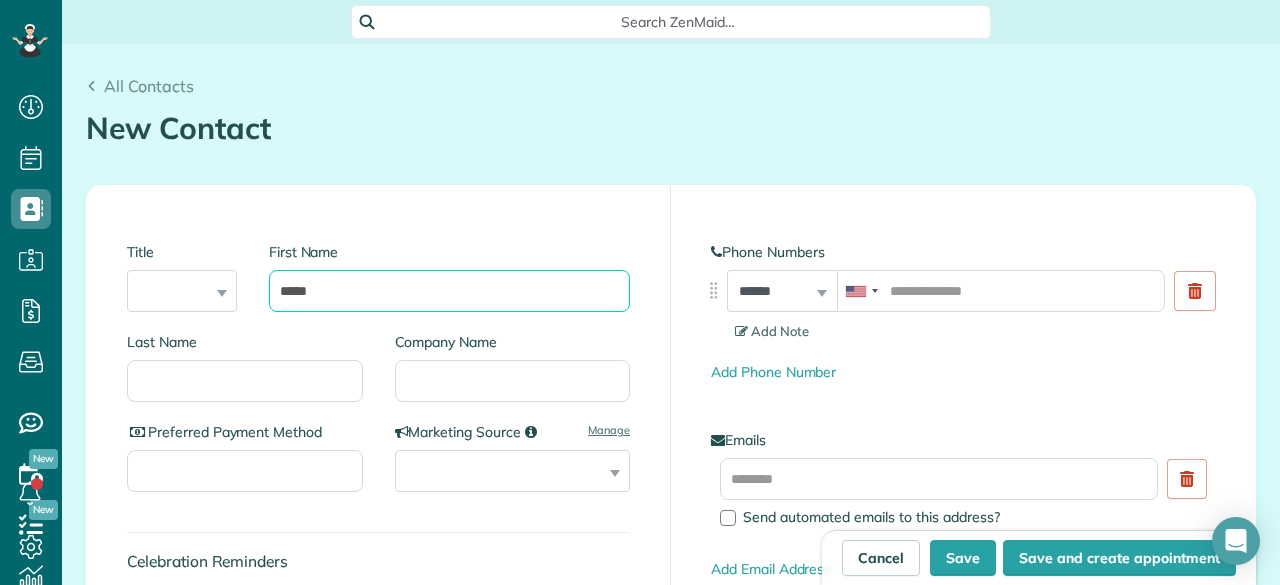 type on "*****" 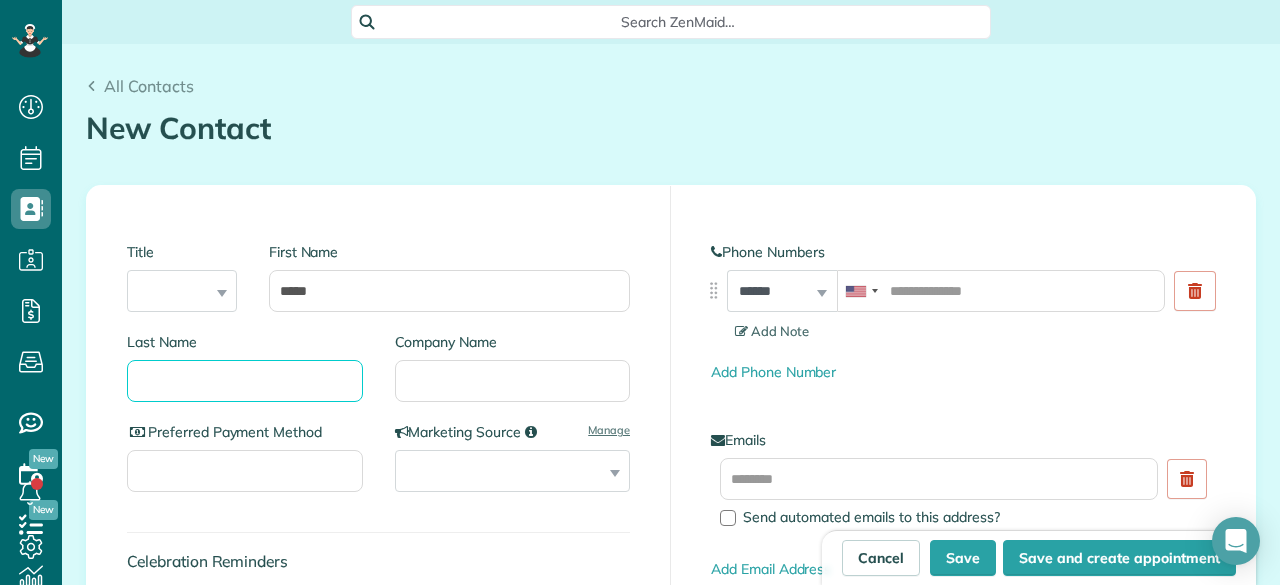 click on "Last Name" at bounding box center (245, 381) 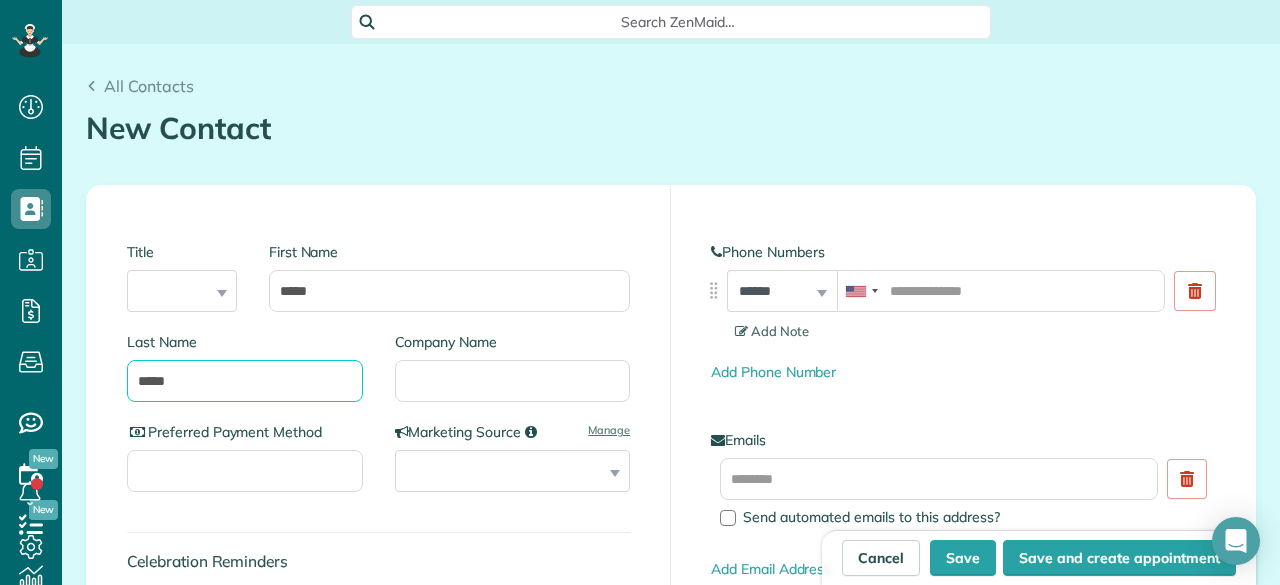 type on "*****" 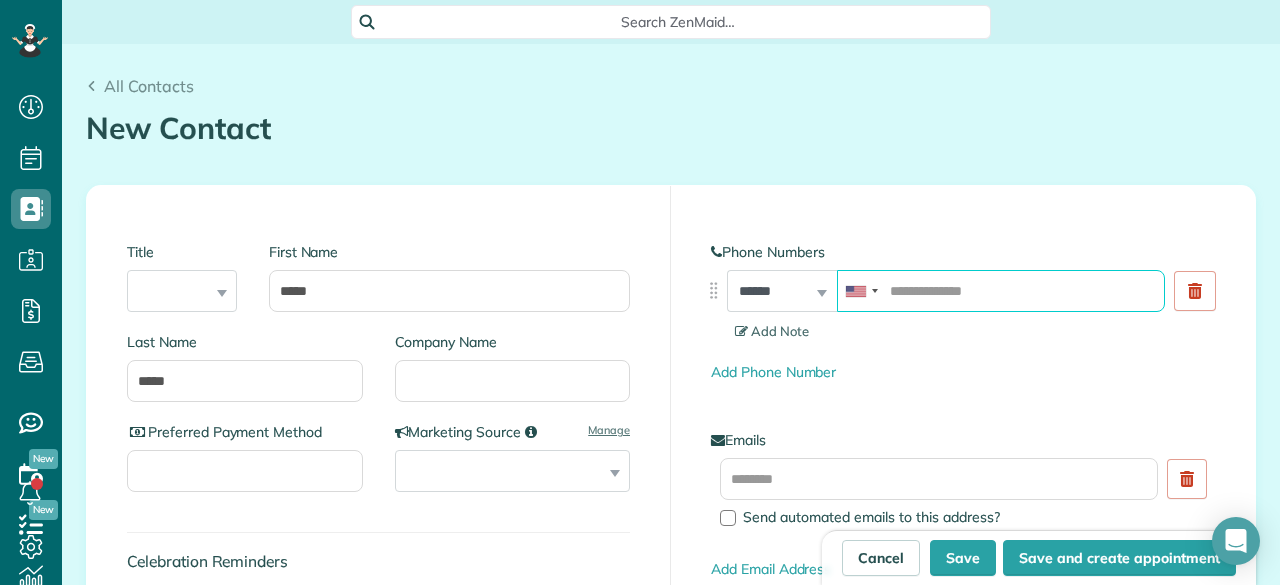 click at bounding box center (1001, 291) 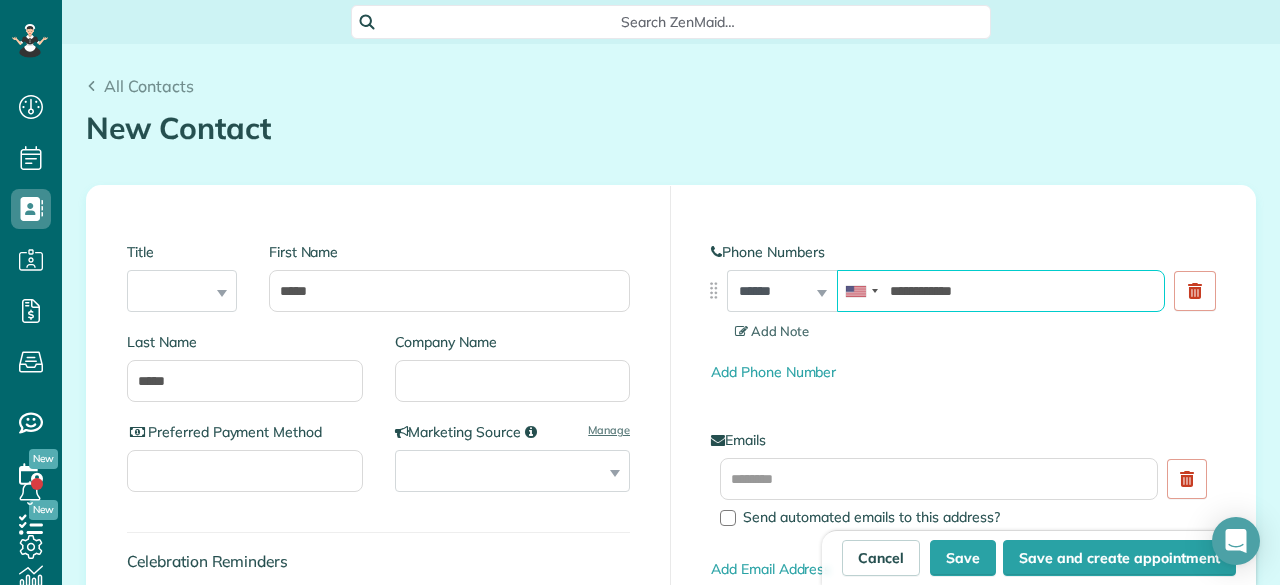 type on "**********" 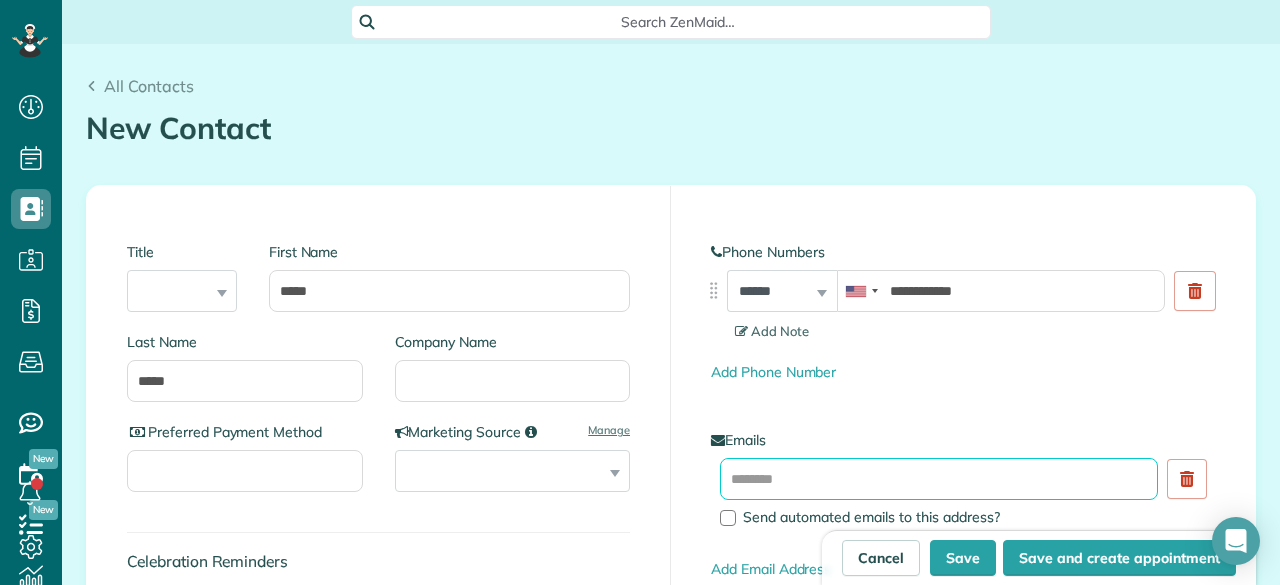 click at bounding box center (939, 479) 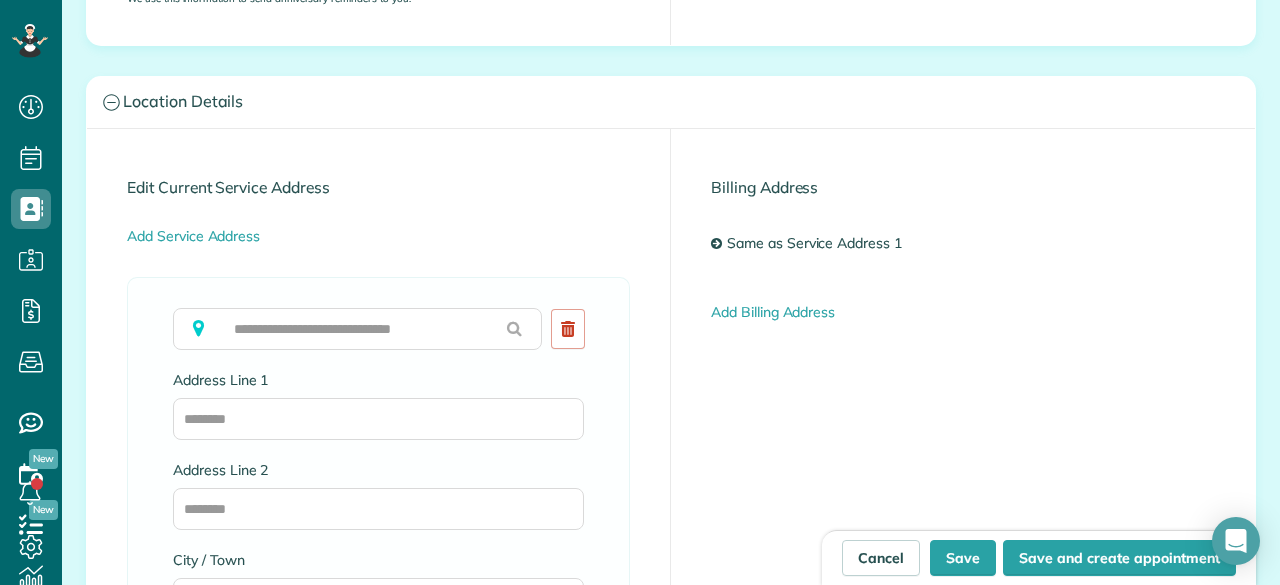 scroll, scrollTop: 900, scrollLeft: 0, axis: vertical 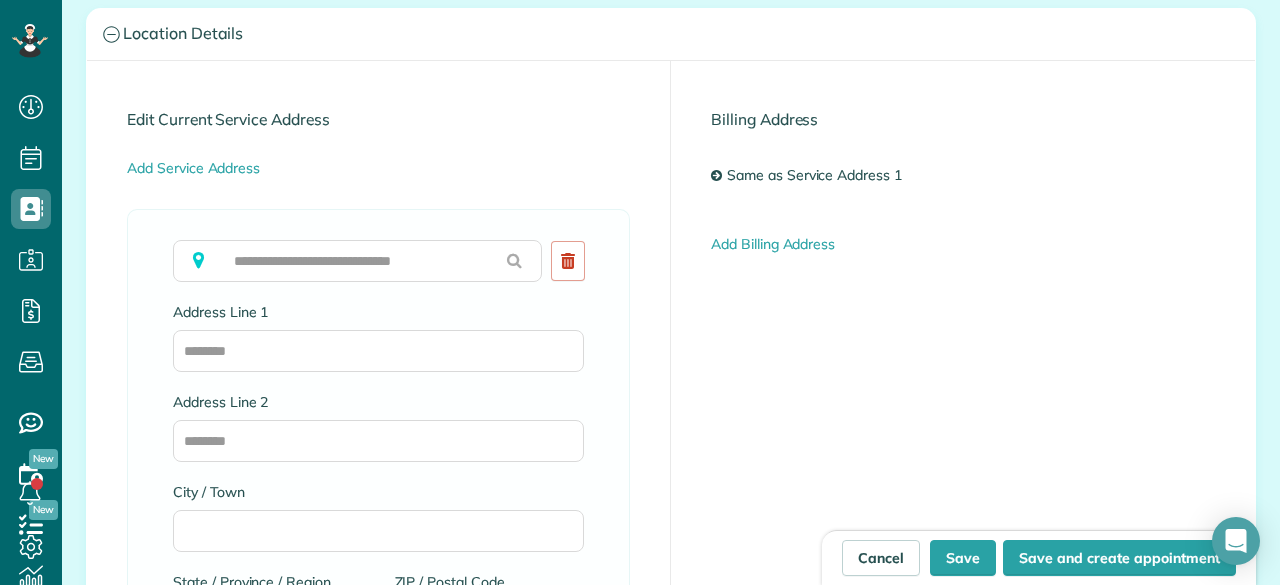 type on "**********" 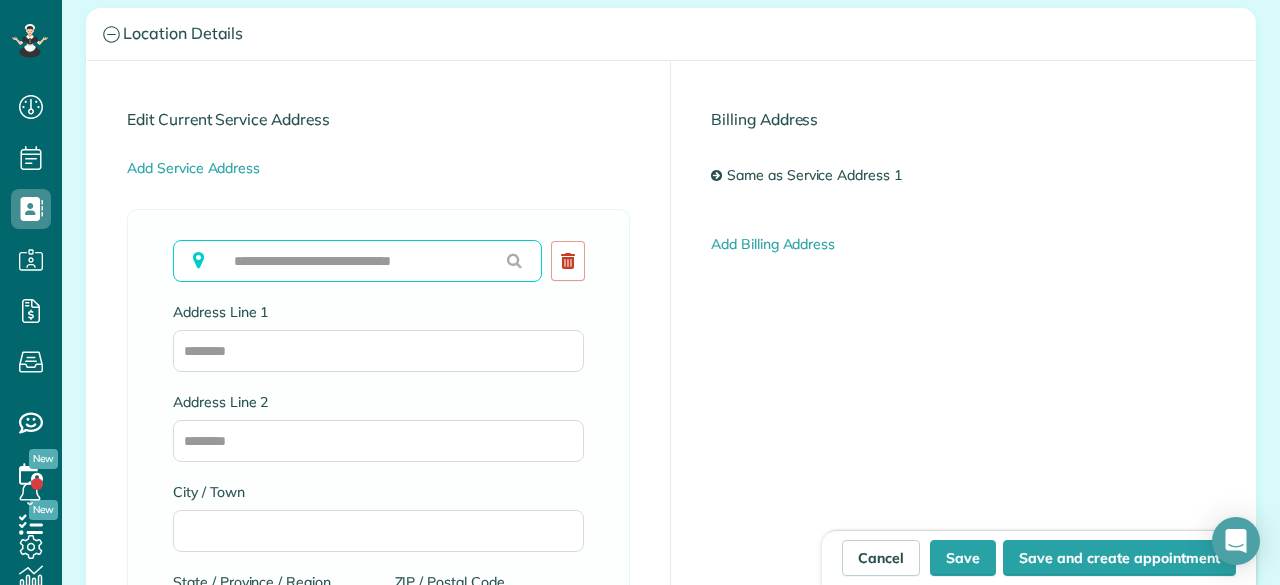 click at bounding box center [357, 261] 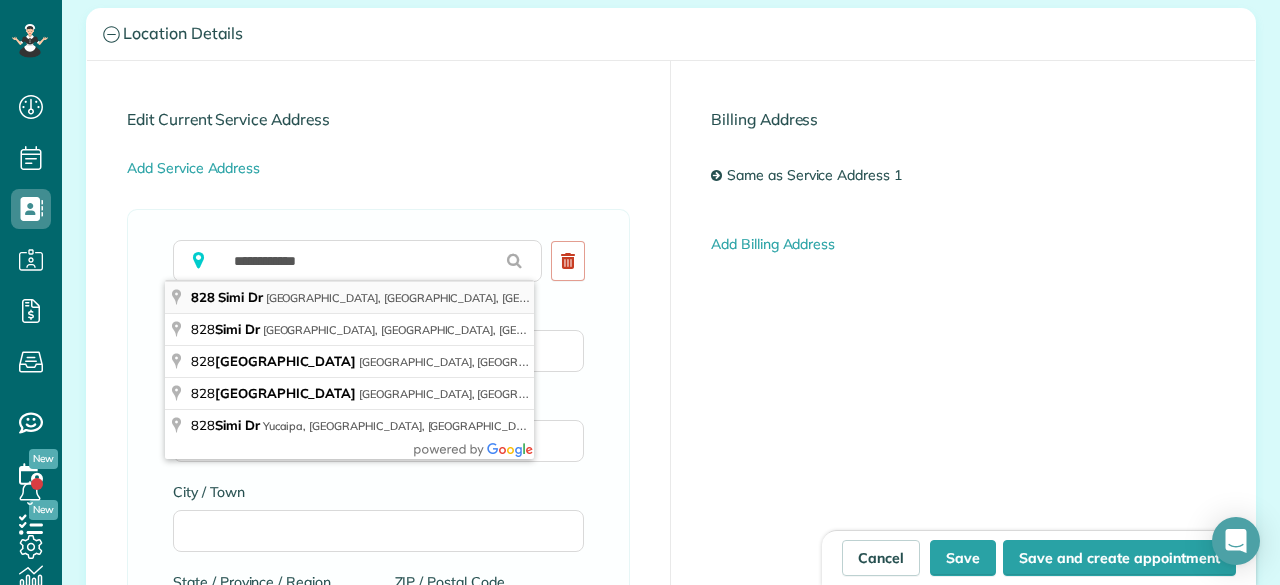 type on "**********" 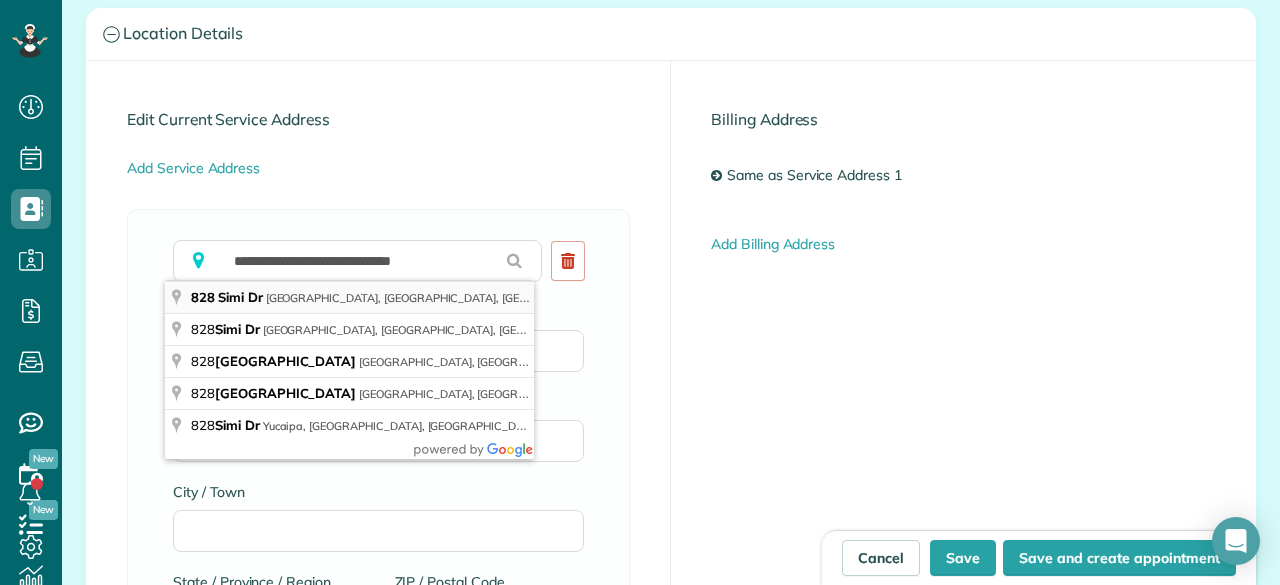 type on "**********" 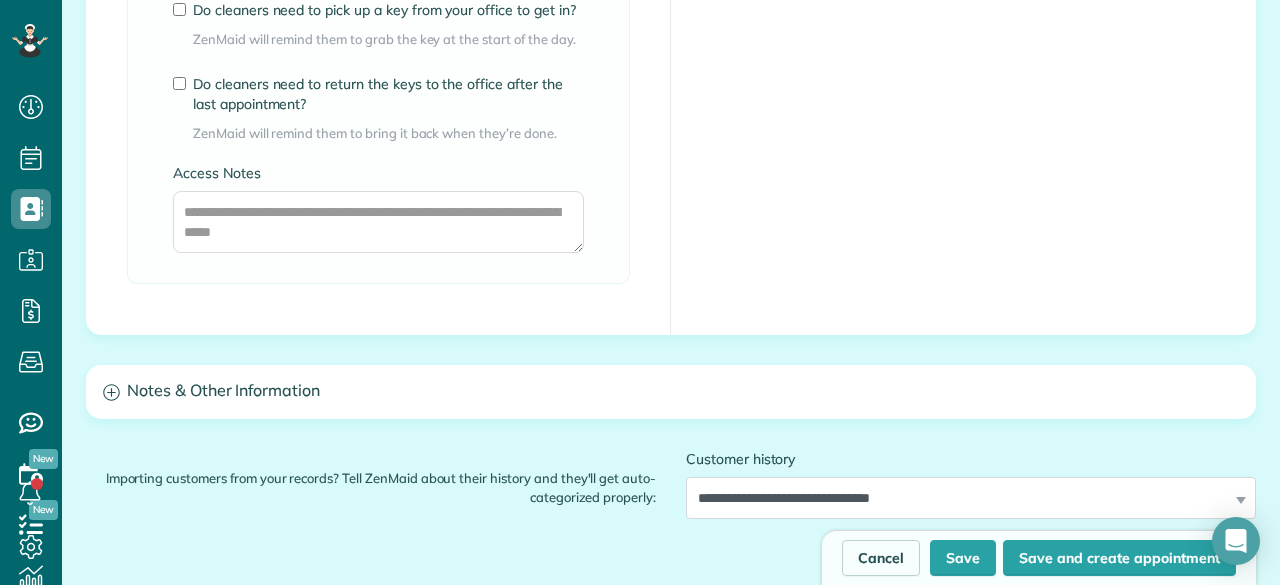 scroll, scrollTop: 1700, scrollLeft: 0, axis: vertical 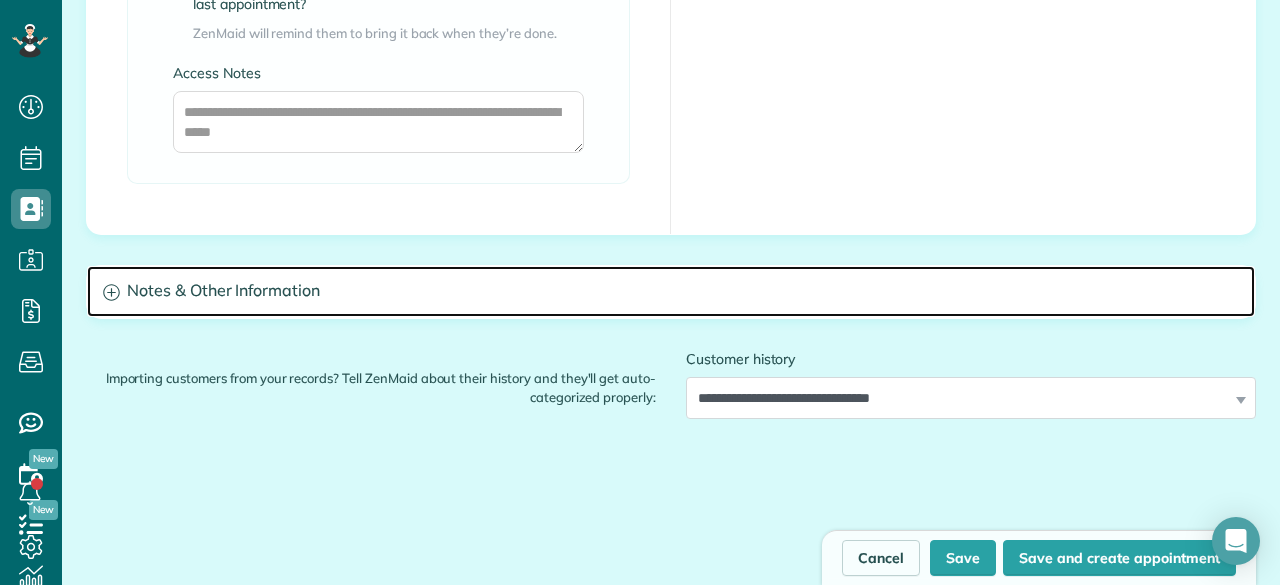 click on "Notes & Other Information" at bounding box center (671, 291) 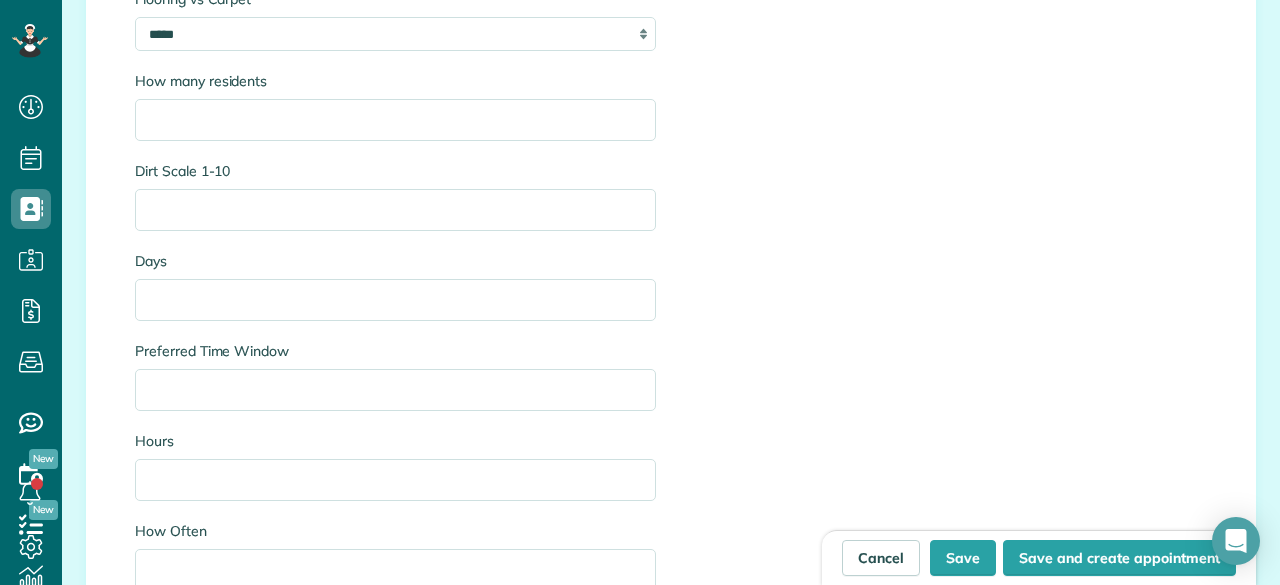 scroll, scrollTop: 2500, scrollLeft: 0, axis: vertical 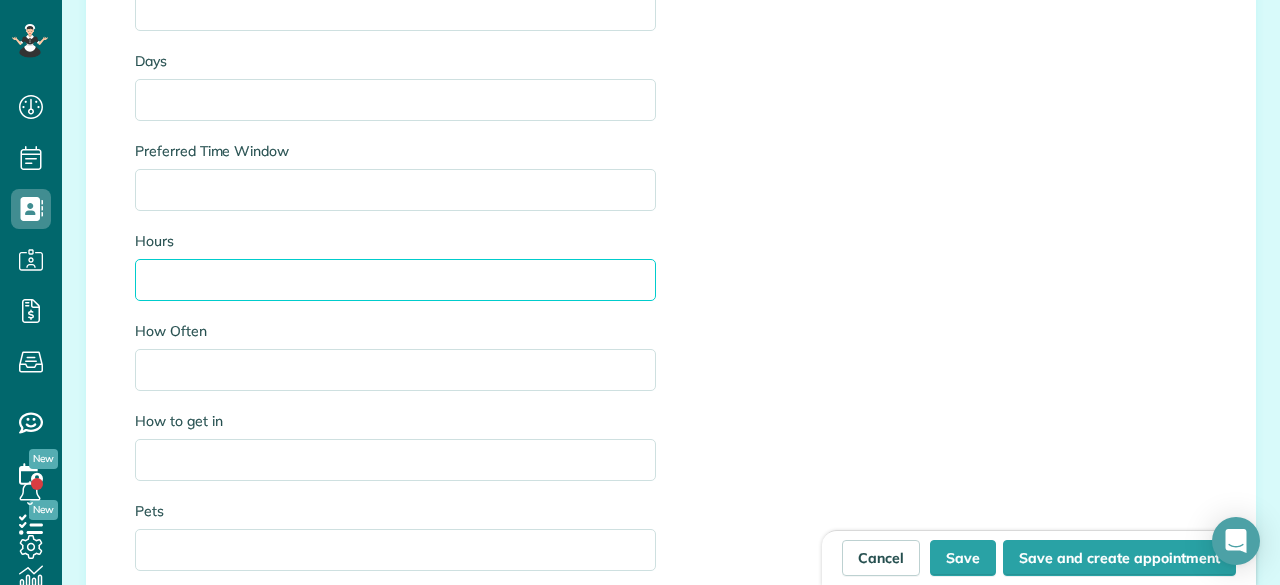 click on "Hours" at bounding box center (395, 280) 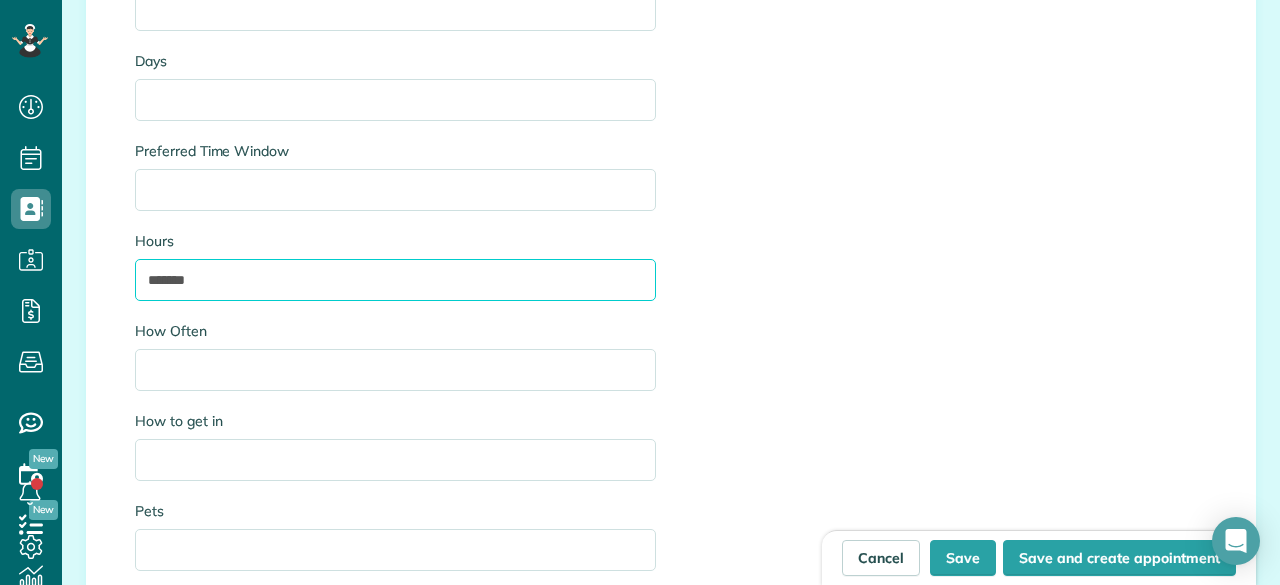 type on "*******" 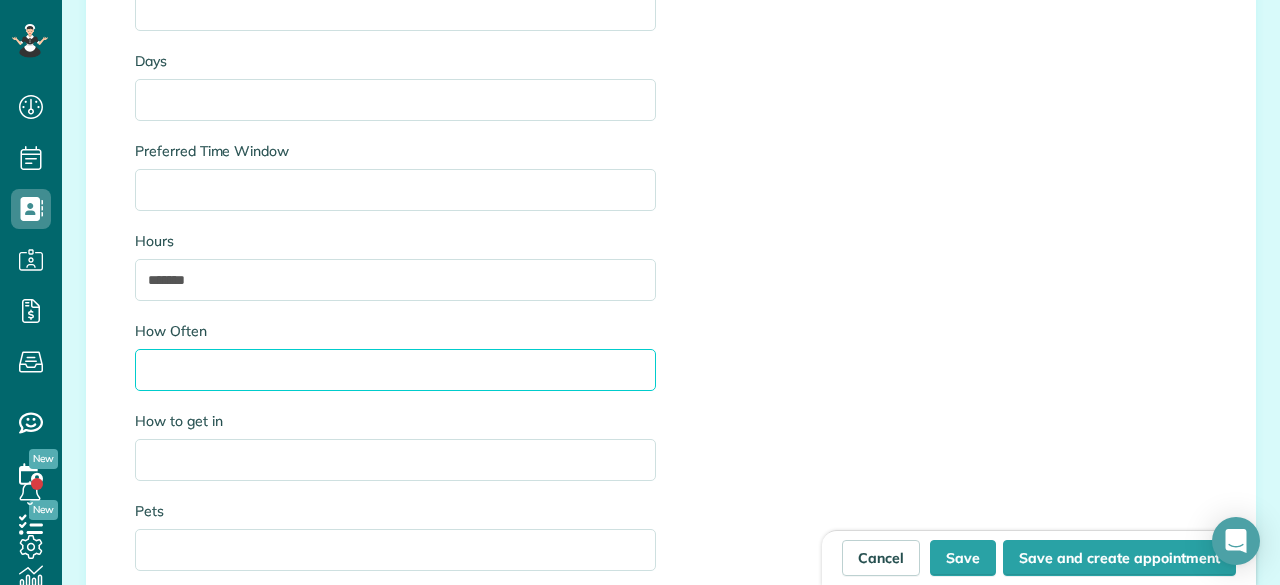 click on "How Often" at bounding box center [395, 370] 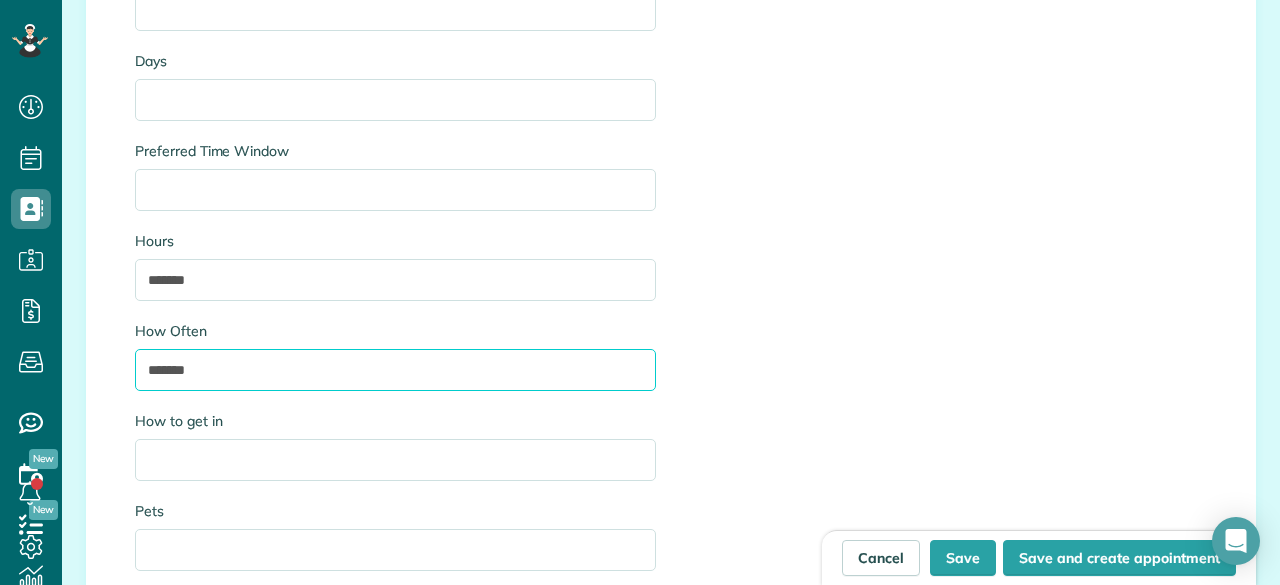 type on "*******" 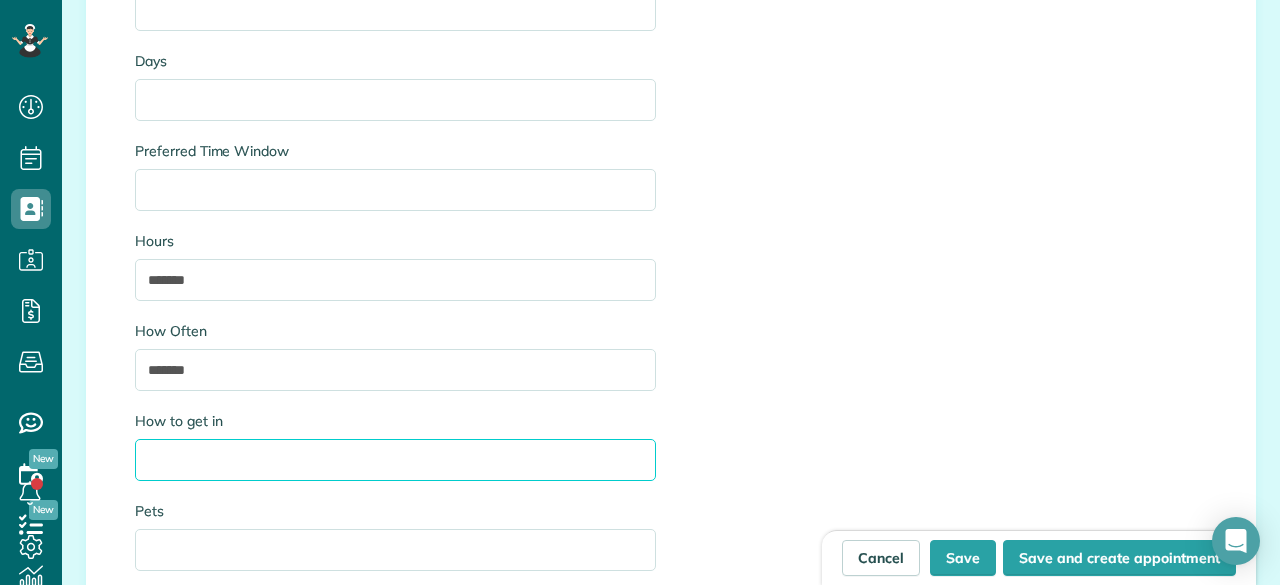 click on "How to get in" at bounding box center [395, 460] 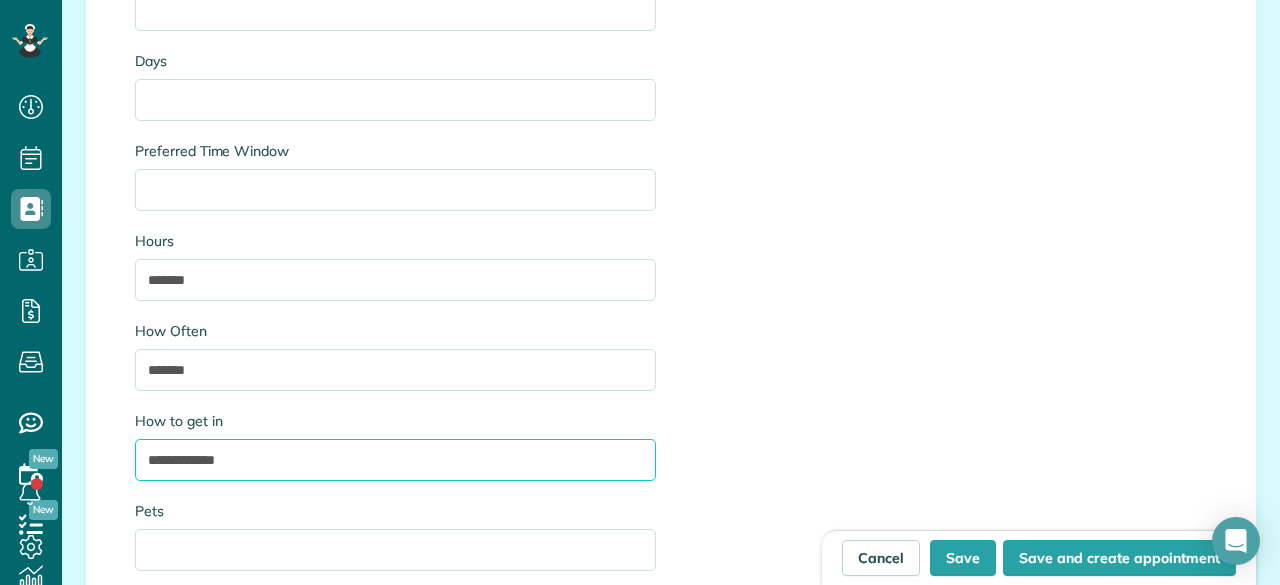 type on "**********" 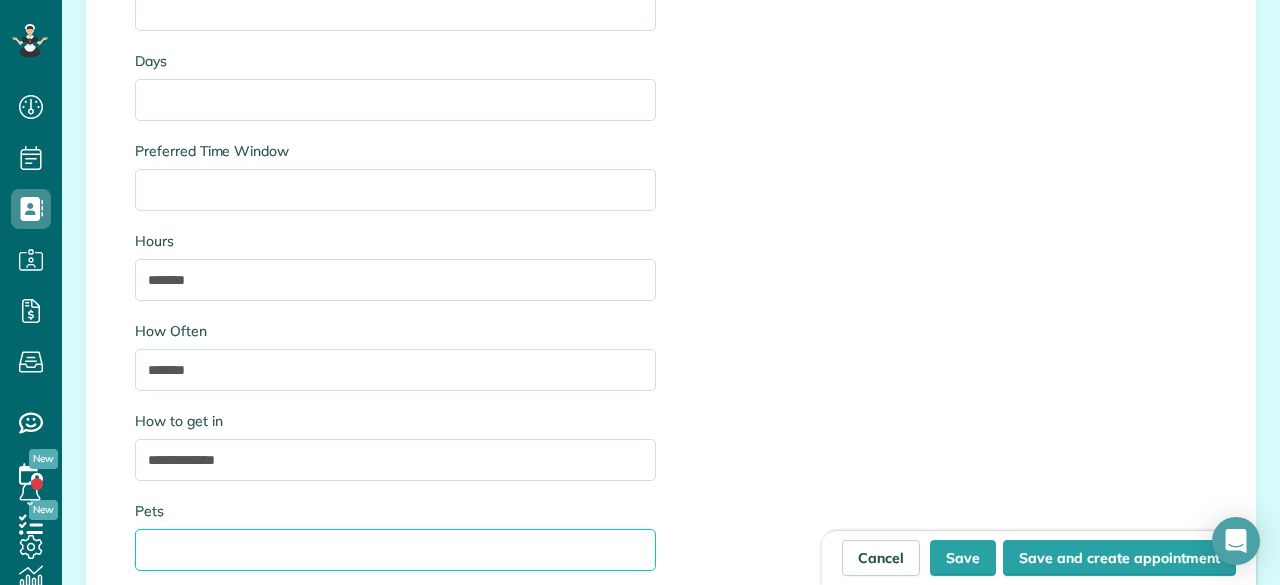 click on "Pets" at bounding box center [395, 550] 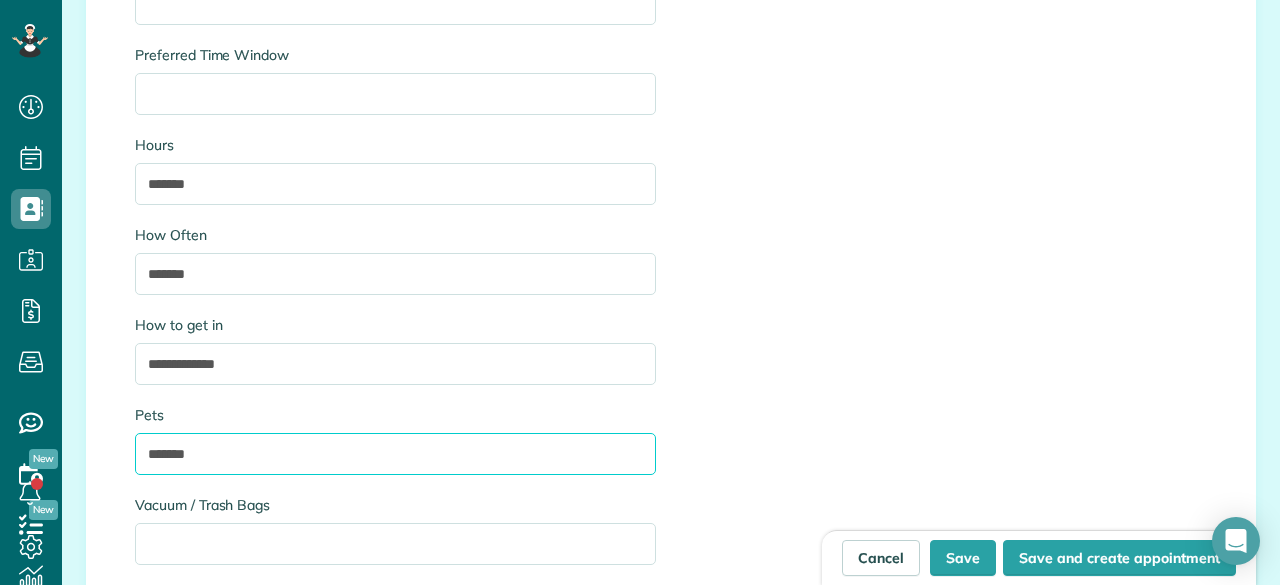 scroll, scrollTop: 2700, scrollLeft: 0, axis: vertical 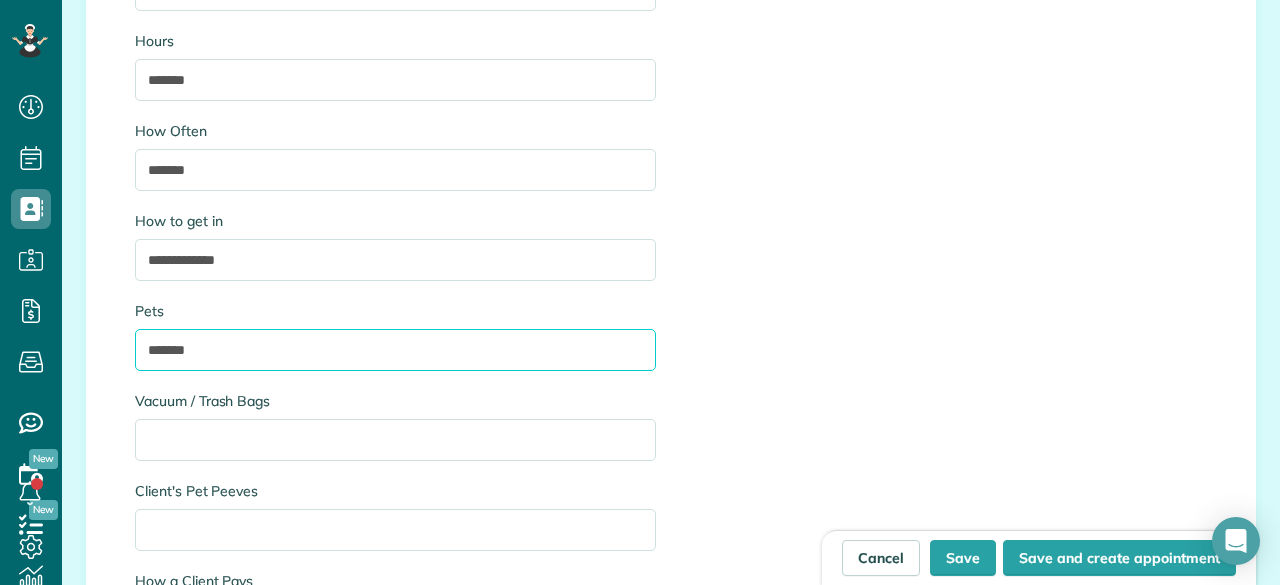 type on "*******" 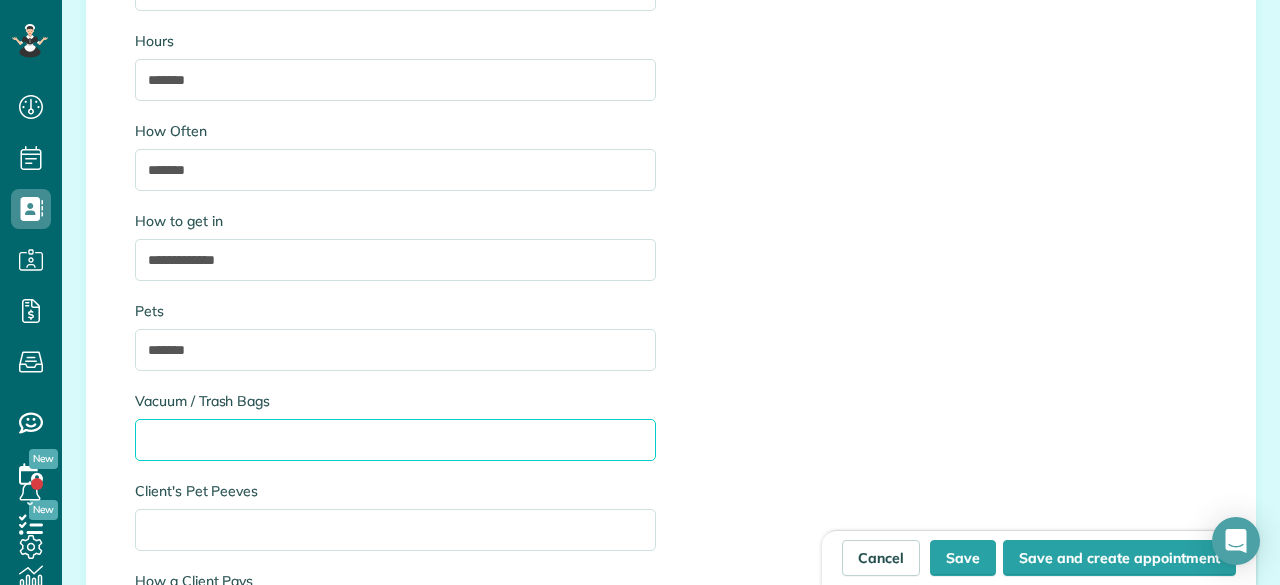 click on "Vacuum / Trash Bags" at bounding box center [395, 440] 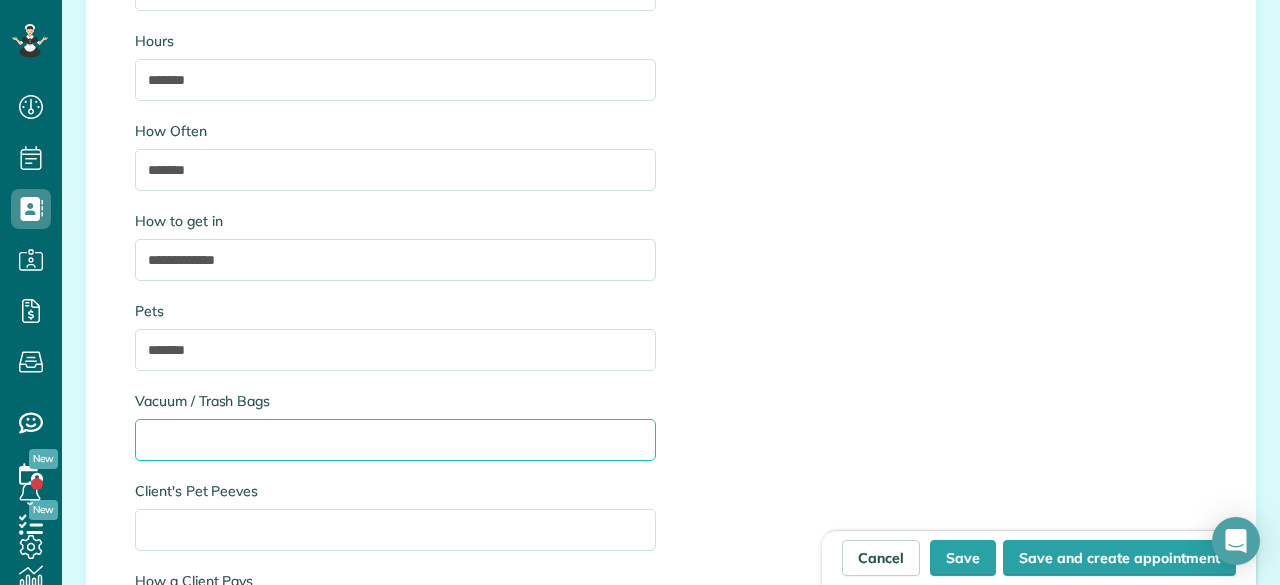 paste on "**********" 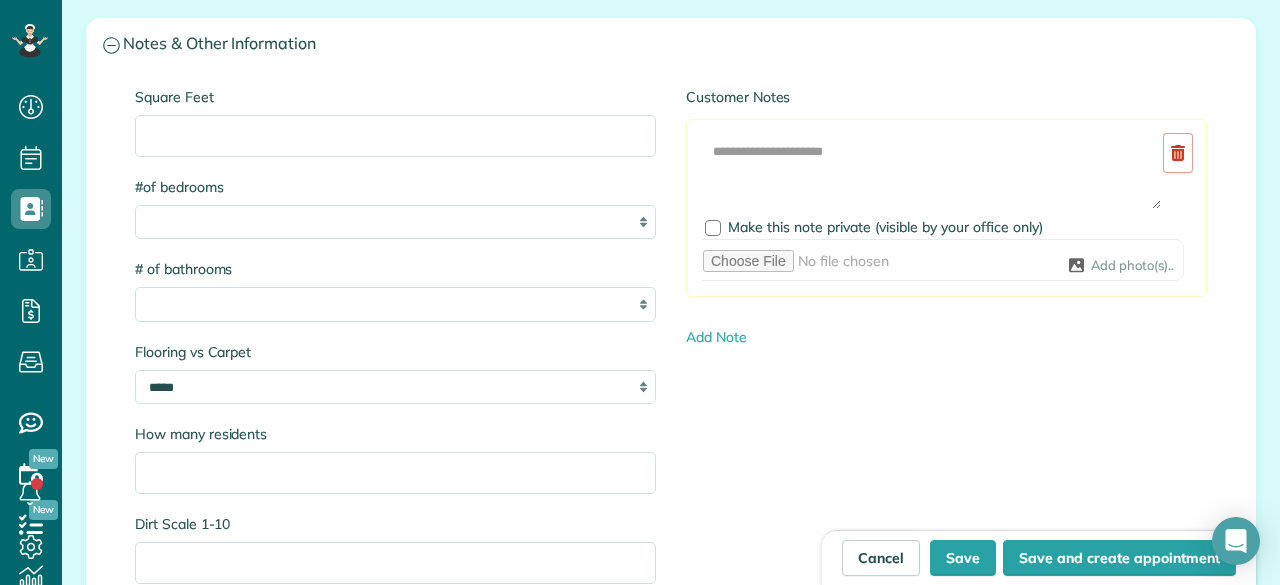 scroll, scrollTop: 1900, scrollLeft: 0, axis: vertical 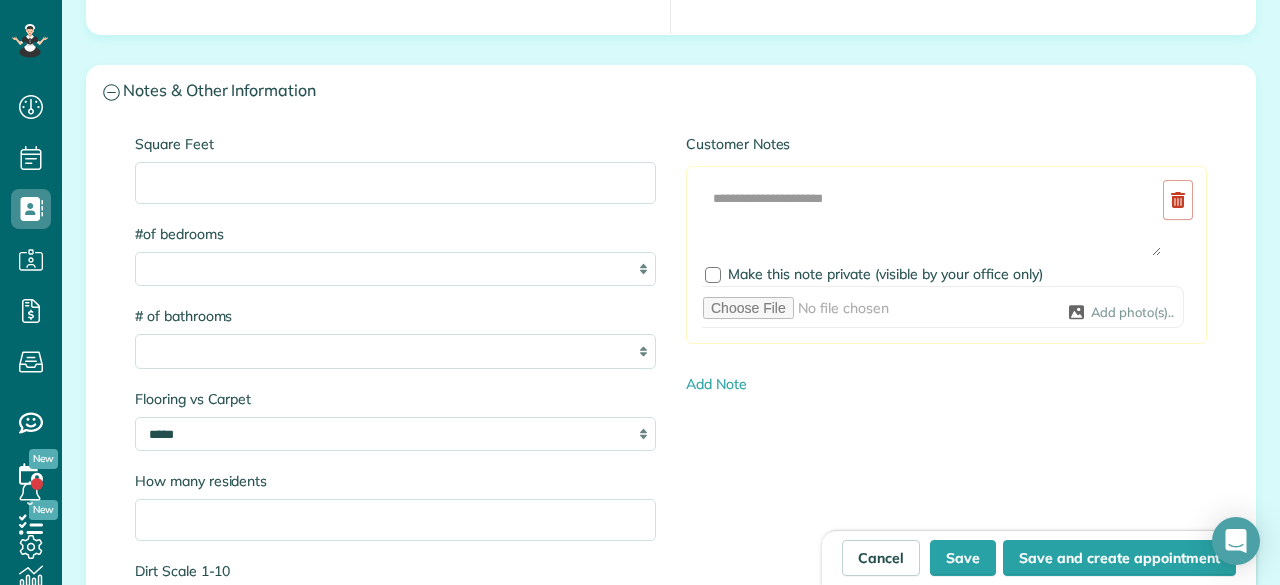 type on "**********" 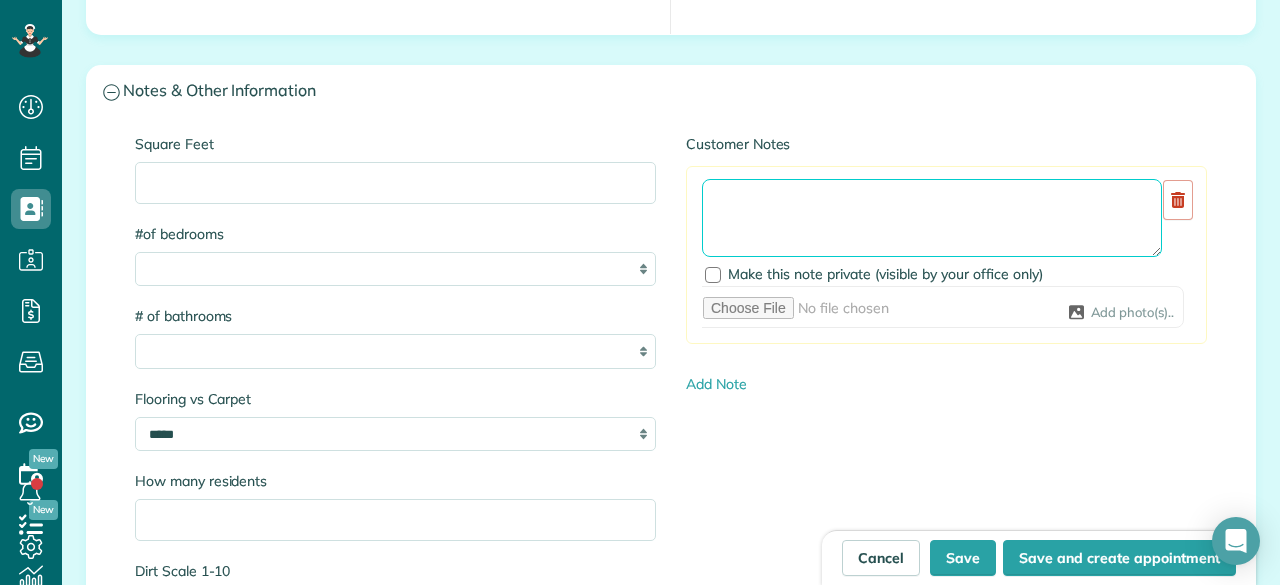 click at bounding box center [932, 218] 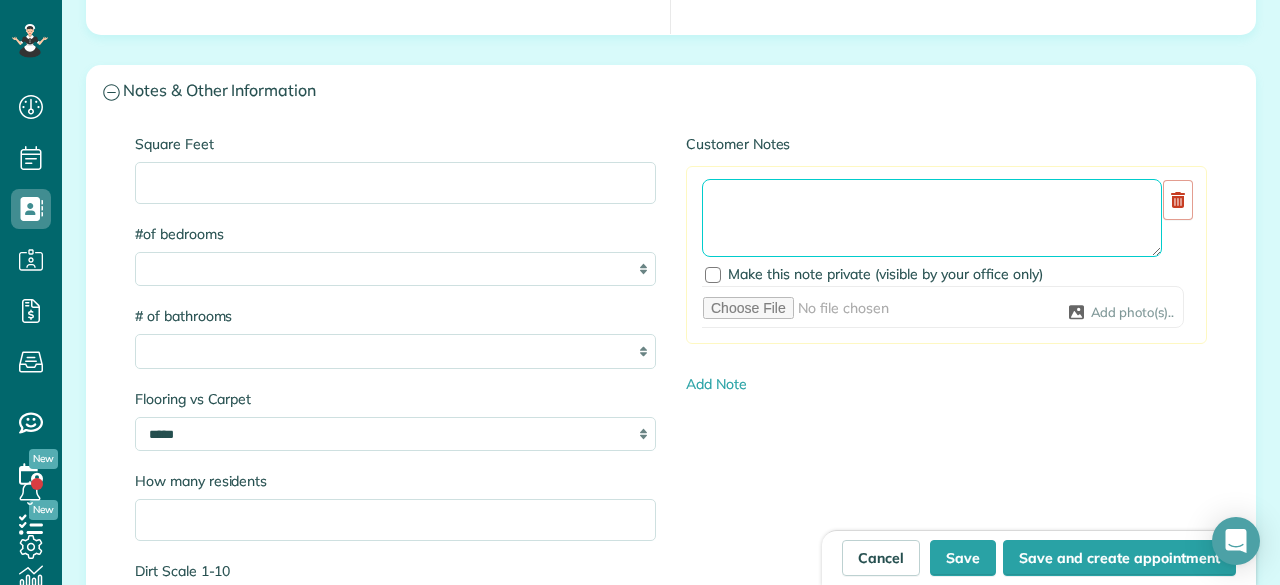paste on "**********" 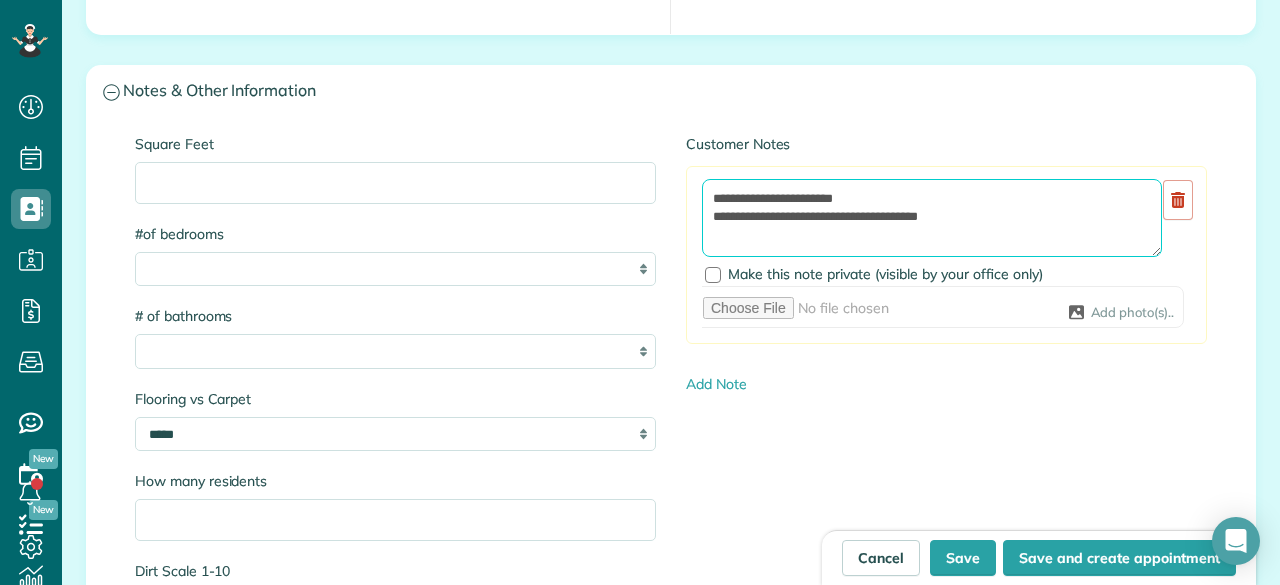 scroll, scrollTop: 8, scrollLeft: 0, axis: vertical 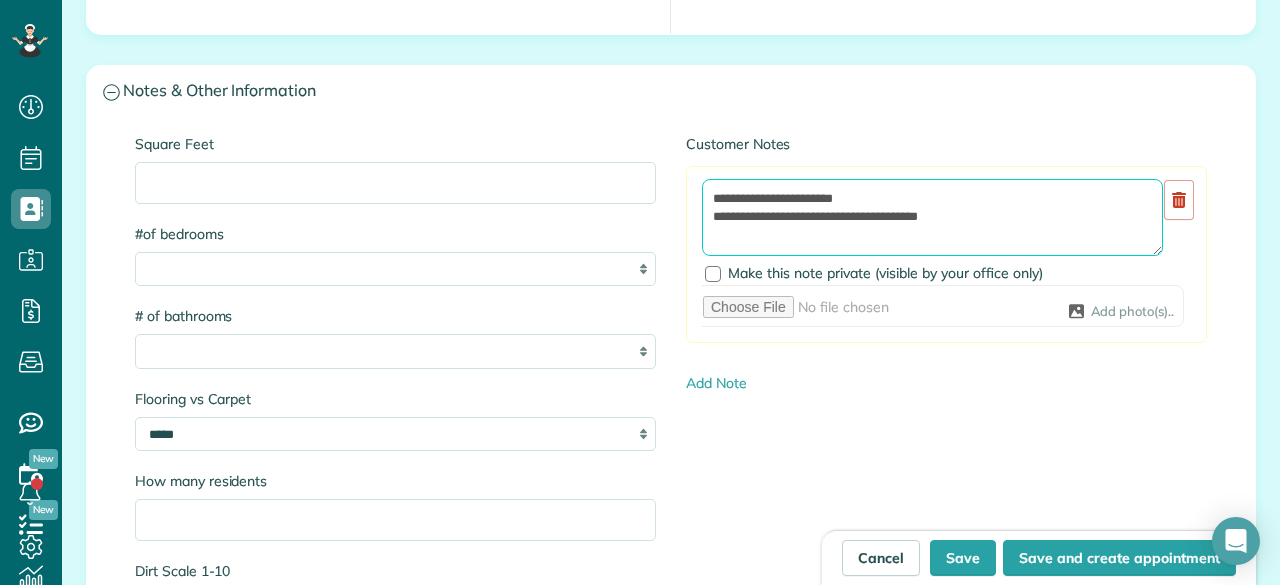 paste on "**********" 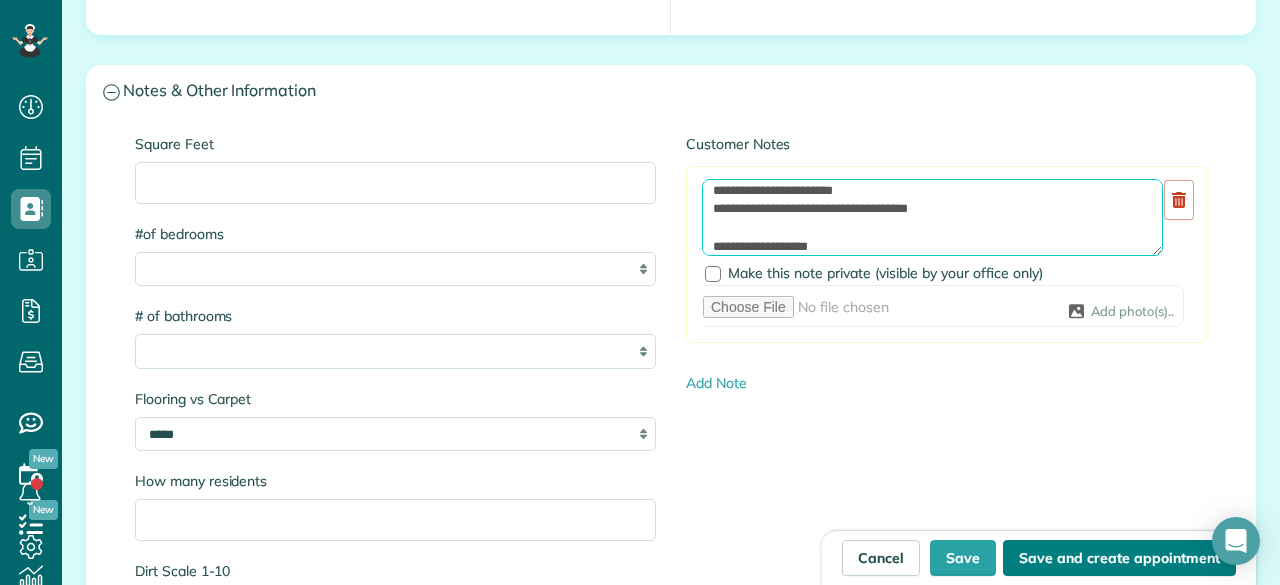 type on "**********" 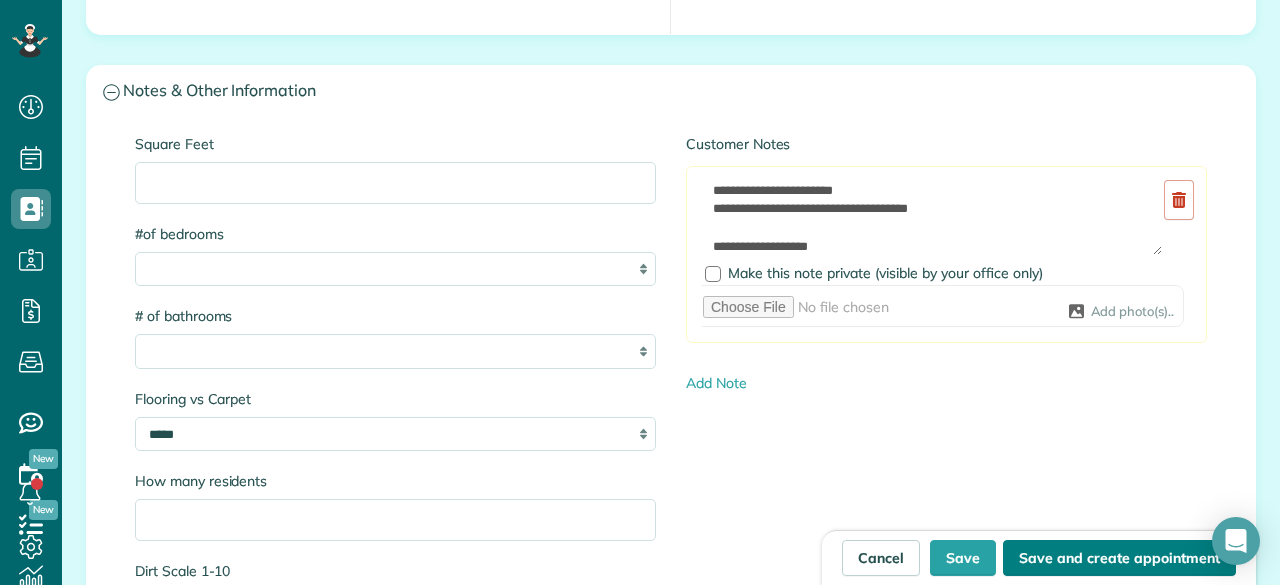 click on "Save and create appointment" at bounding box center (1119, 558) 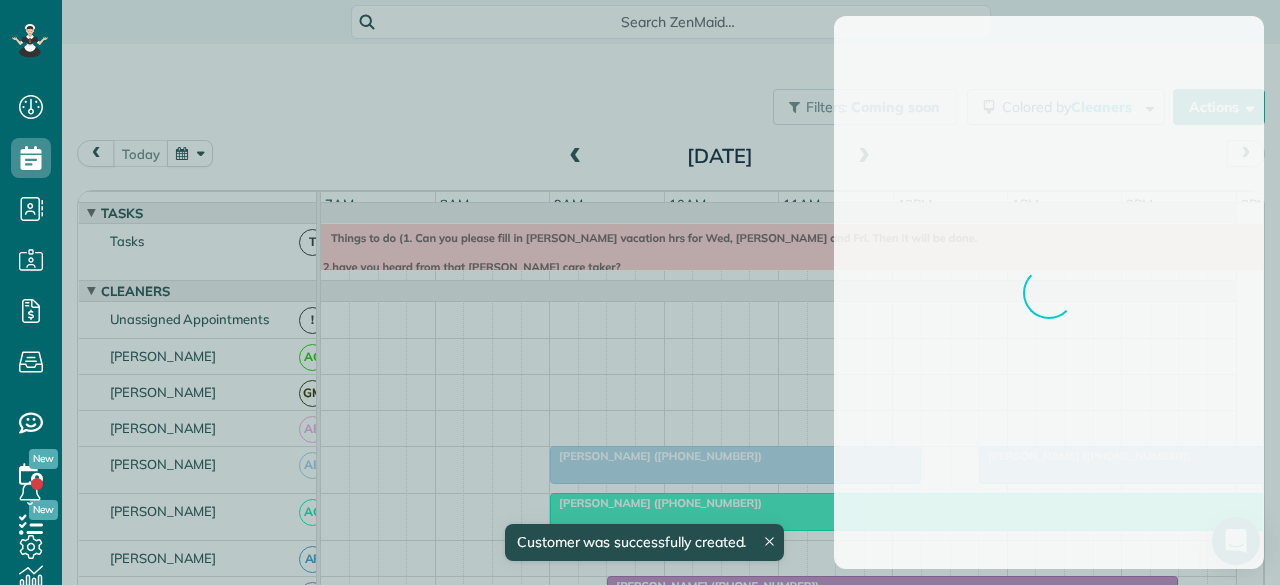 scroll, scrollTop: 0, scrollLeft: 0, axis: both 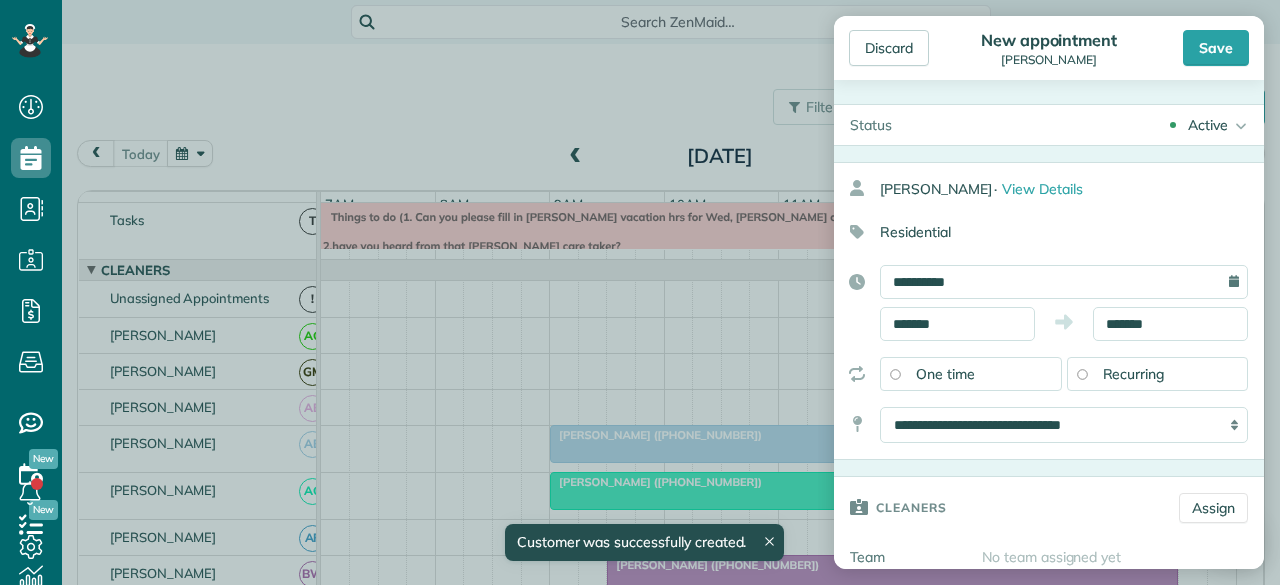 type on "**********" 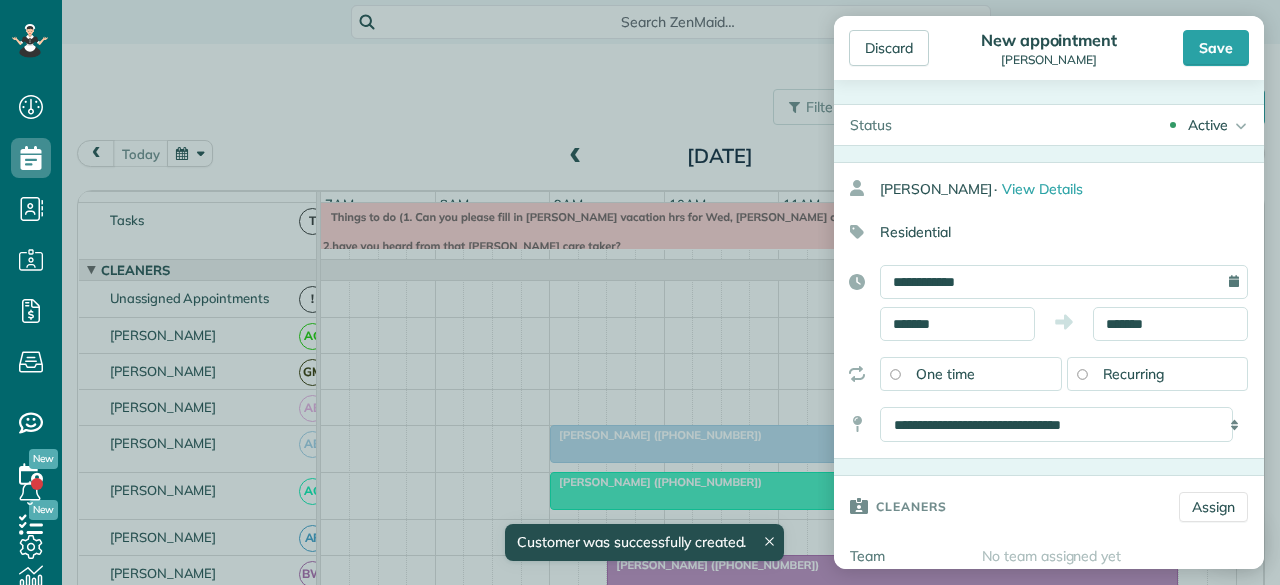 scroll, scrollTop: 585, scrollLeft: 62, axis: both 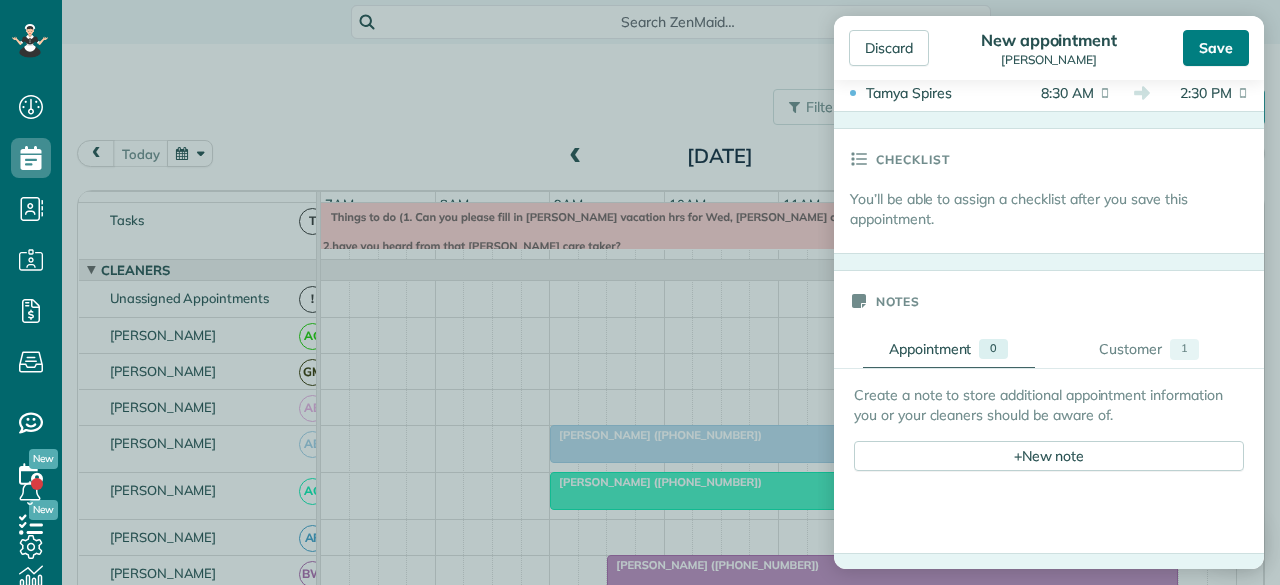 click on "Save" at bounding box center [1216, 48] 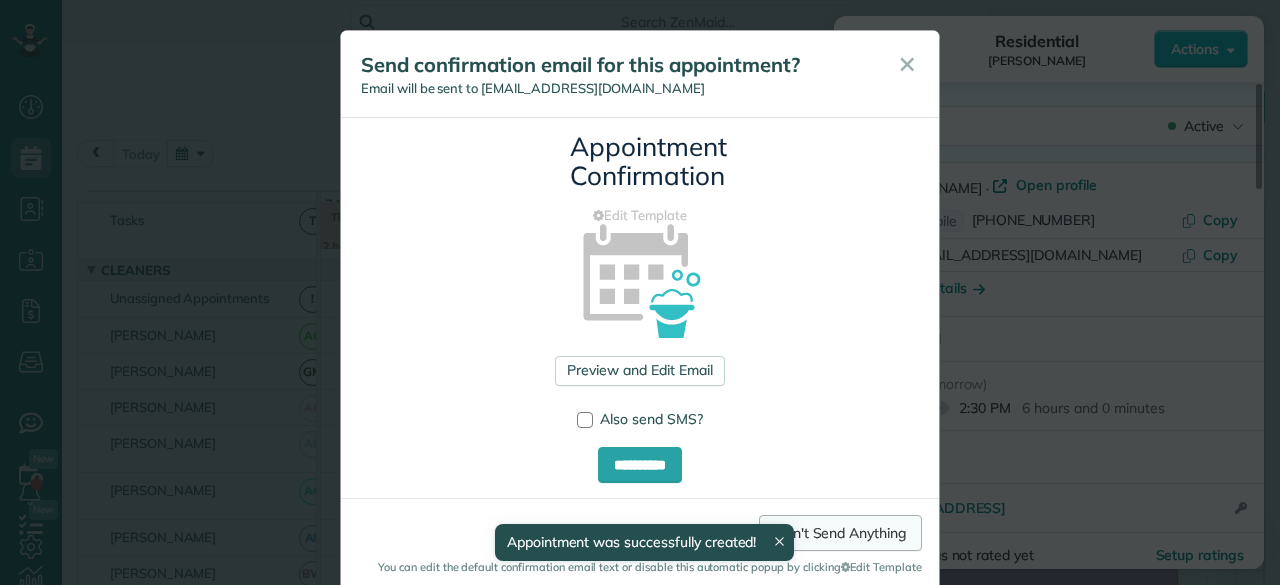 click on "Don't Send Anything" at bounding box center (840, 533) 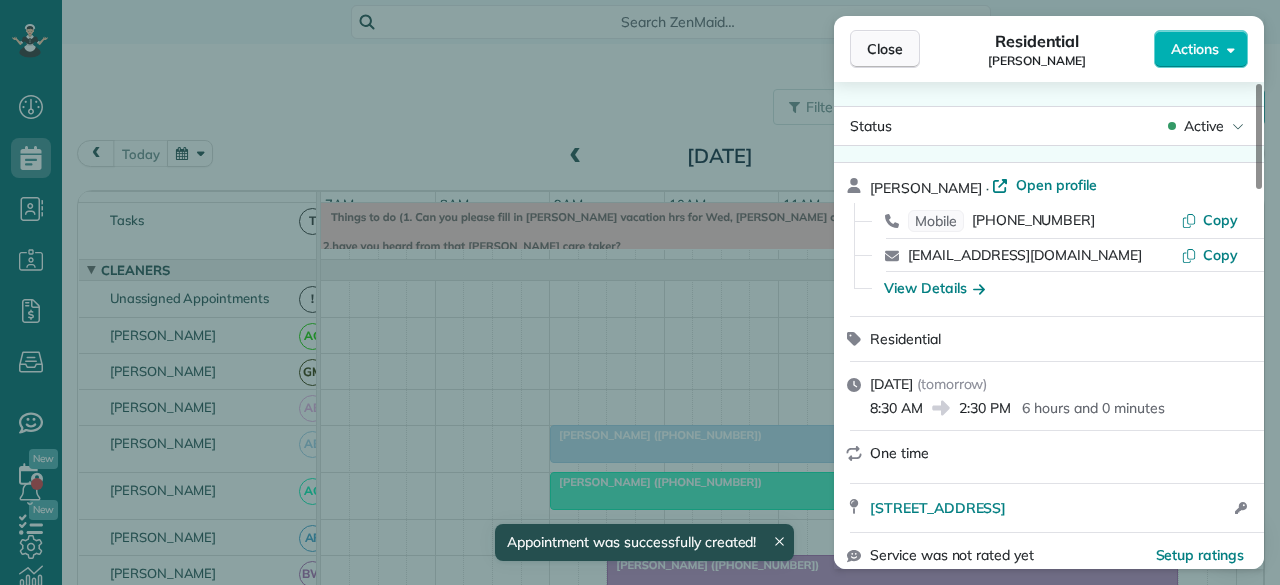 click on "Close" at bounding box center (885, 49) 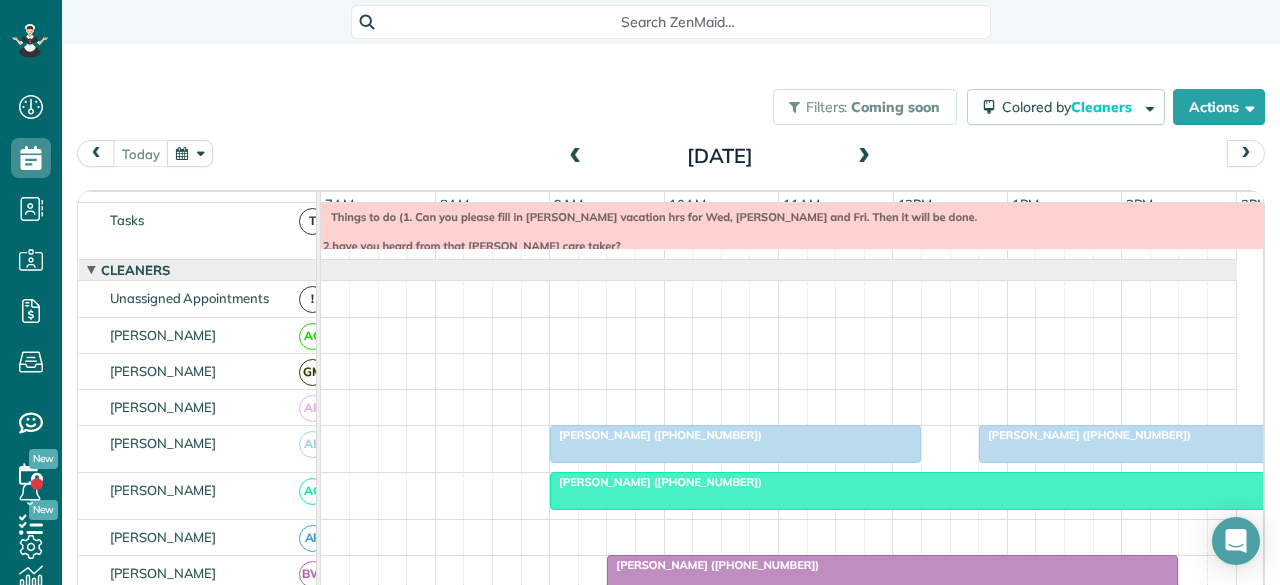 scroll, scrollTop: 224, scrollLeft: 0, axis: vertical 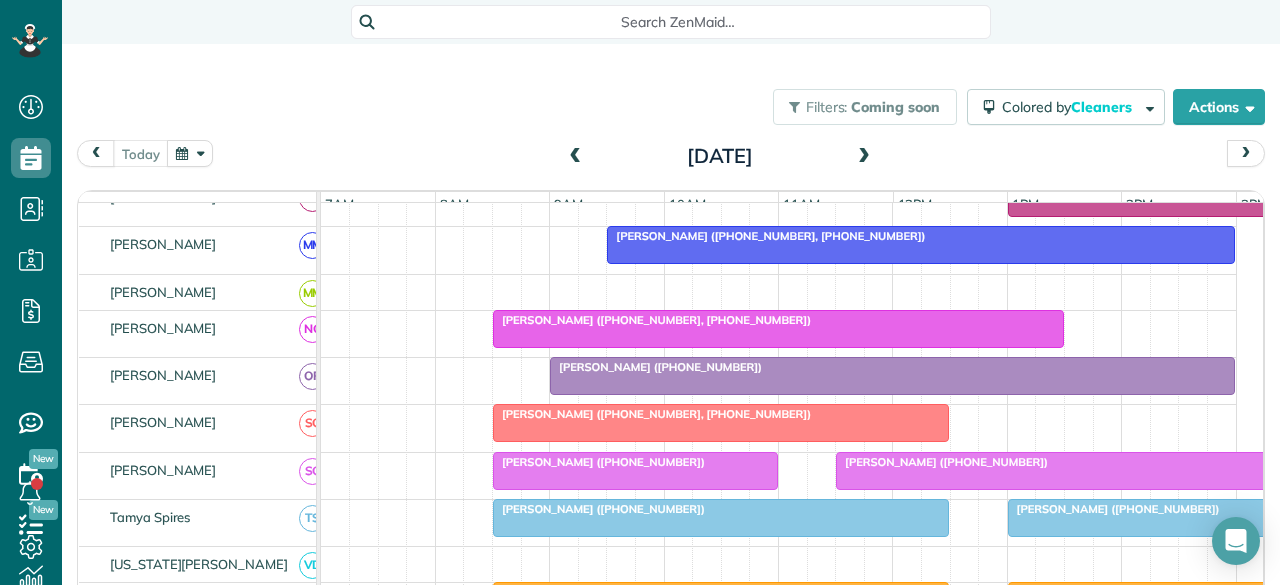 click at bounding box center (864, 157) 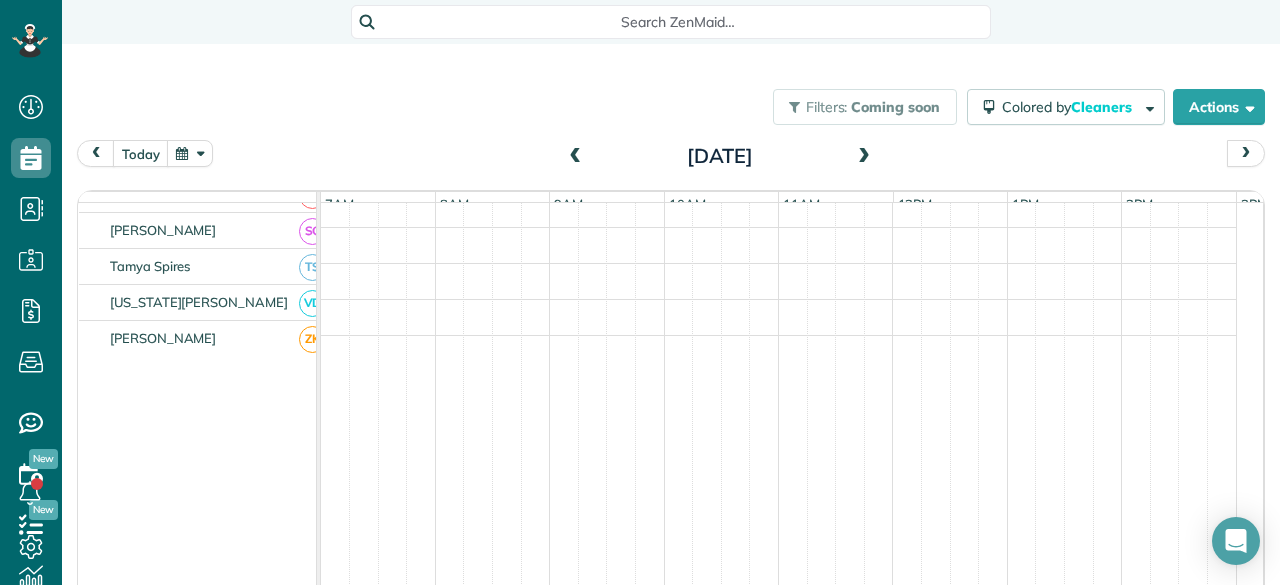 scroll, scrollTop: 920, scrollLeft: 0, axis: vertical 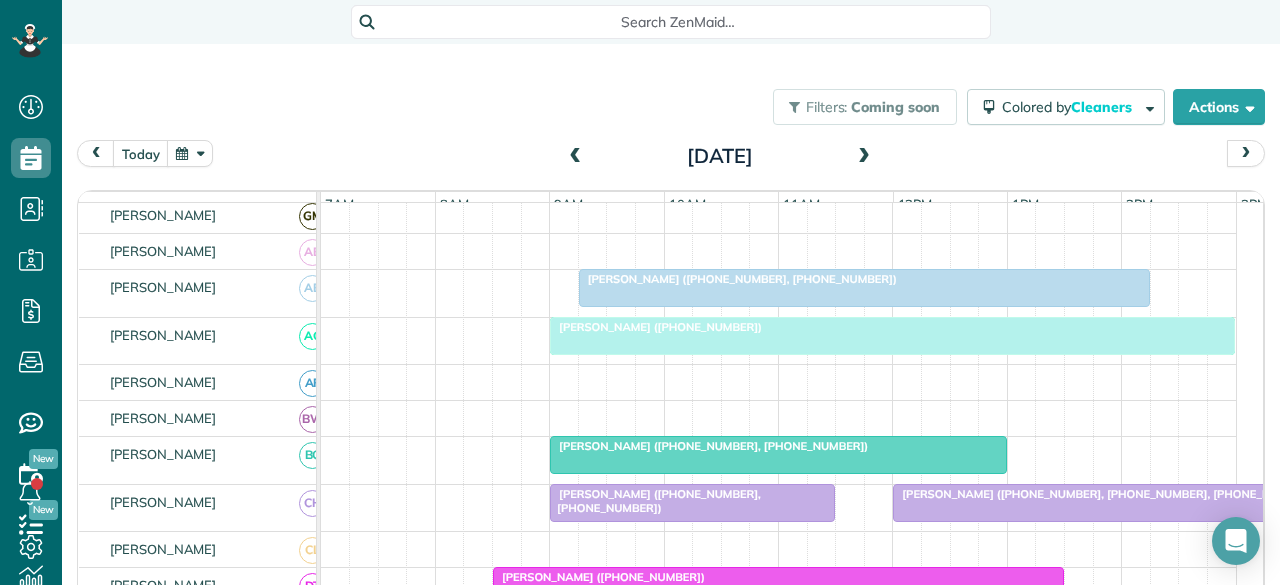 drag, startPoint x: 633, startPoint y: 404, endPoint x: 681, endPoint y: 370, distance: 58.821766 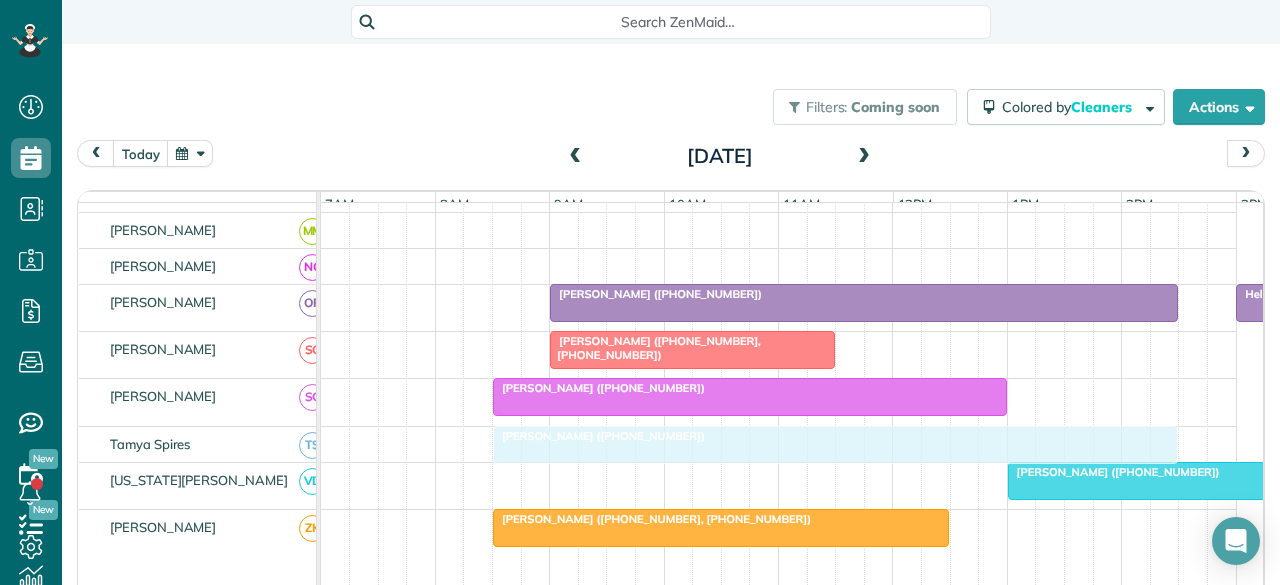 drag, startPoint x: 642, startPoint y: 341, endPoint x: 576, endPoint y: 453, distance: 130 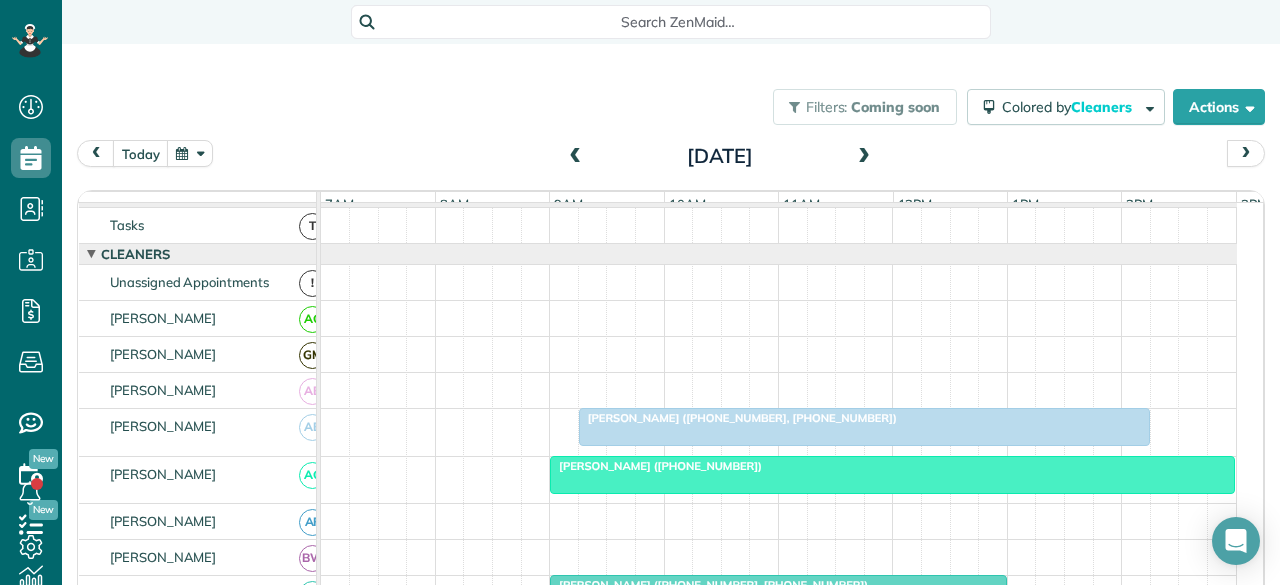 scroll, scrollTop: 138, scrollLeft: 0, axis: vertical 